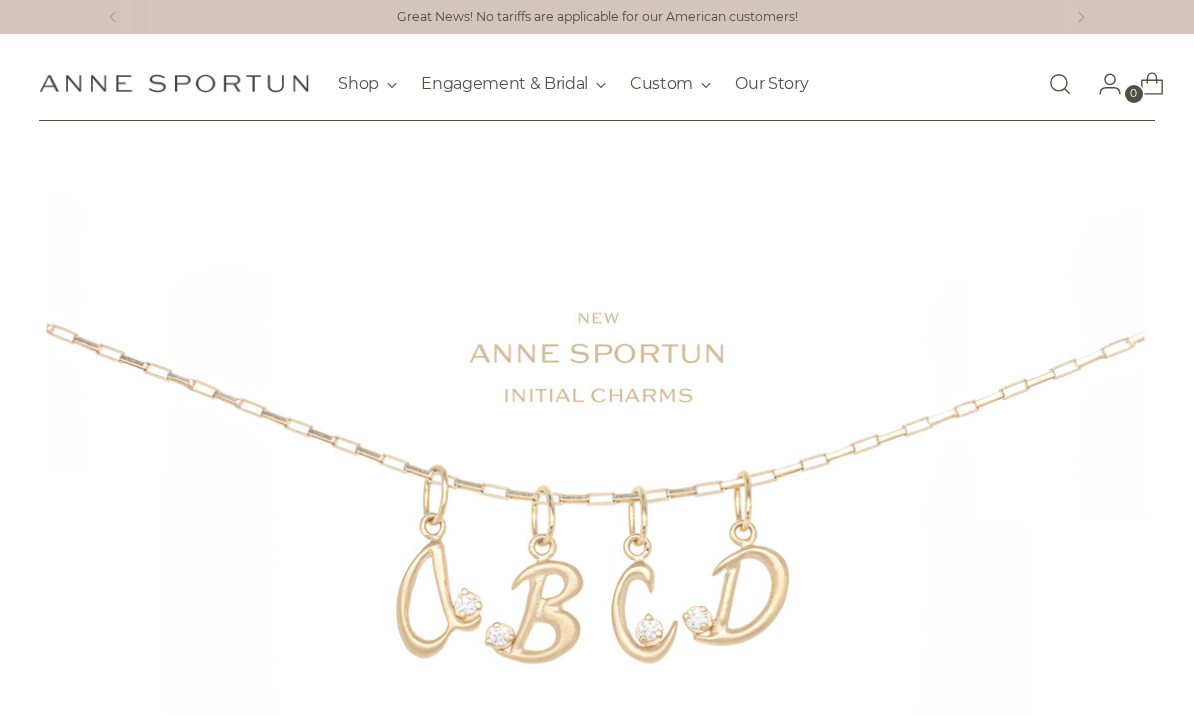scroll, scrollTop: 0, scrollLeft: 0, axis: both 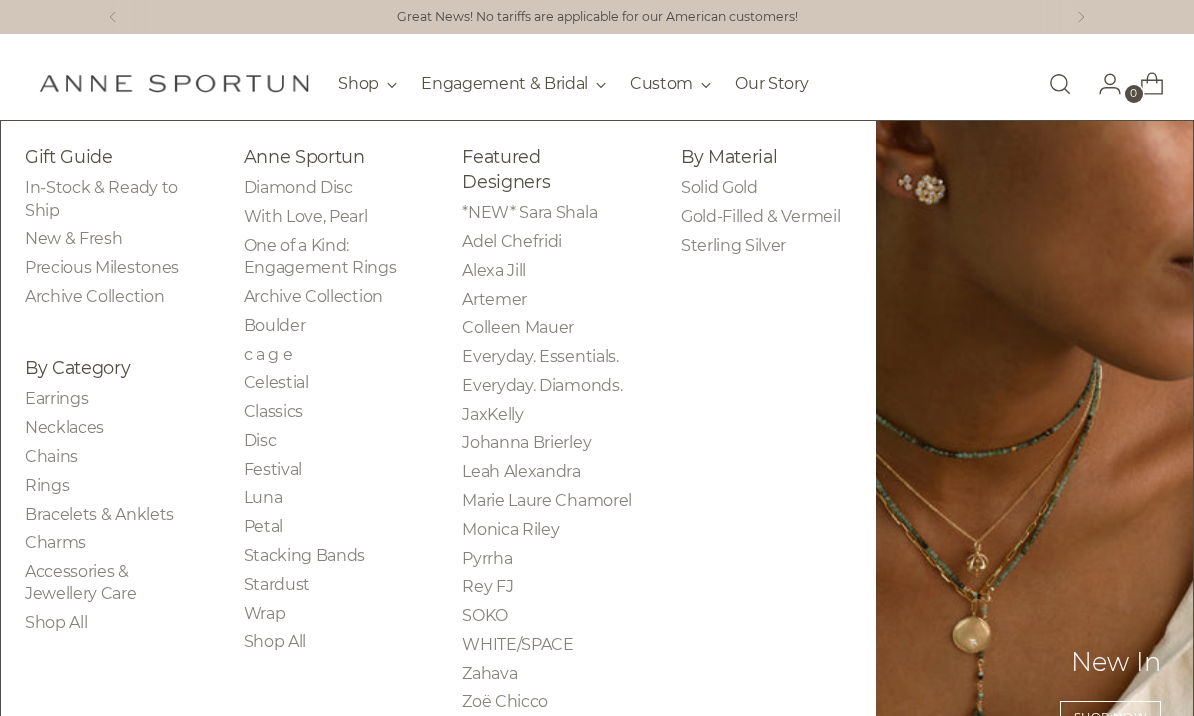 click on "Solid Gold" at bounding box center [719, 187] 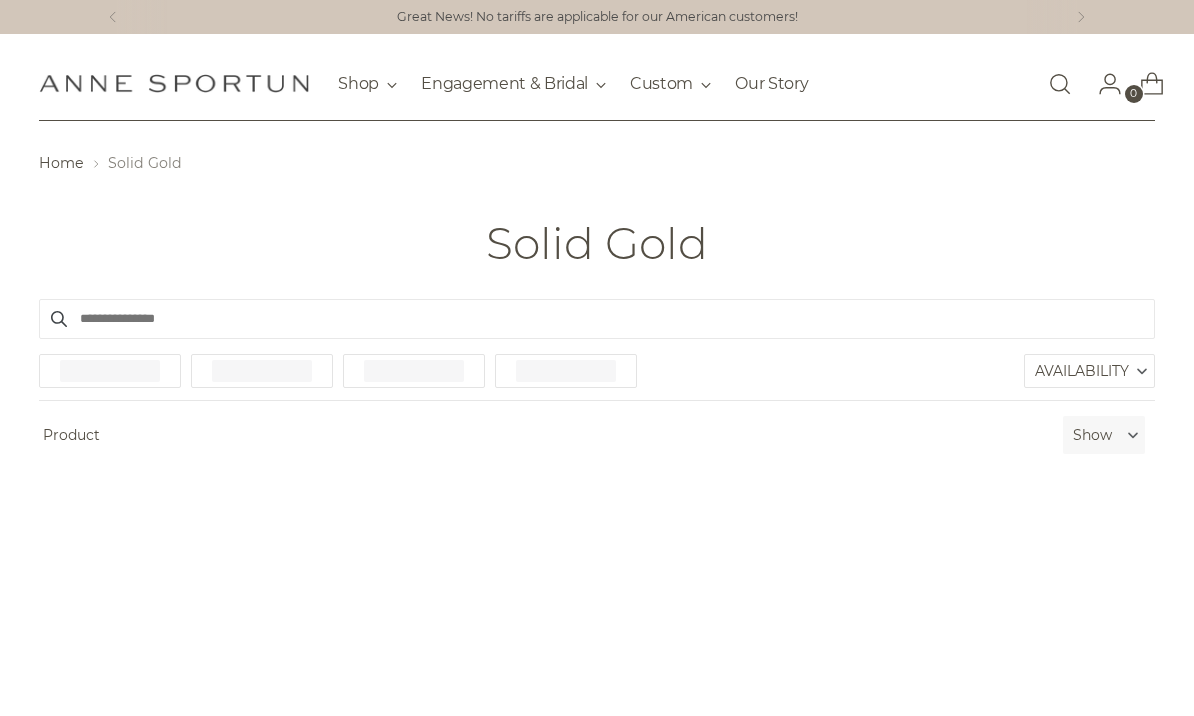scroll, scrollTop: 0, scrollLeft: 0, axis: both 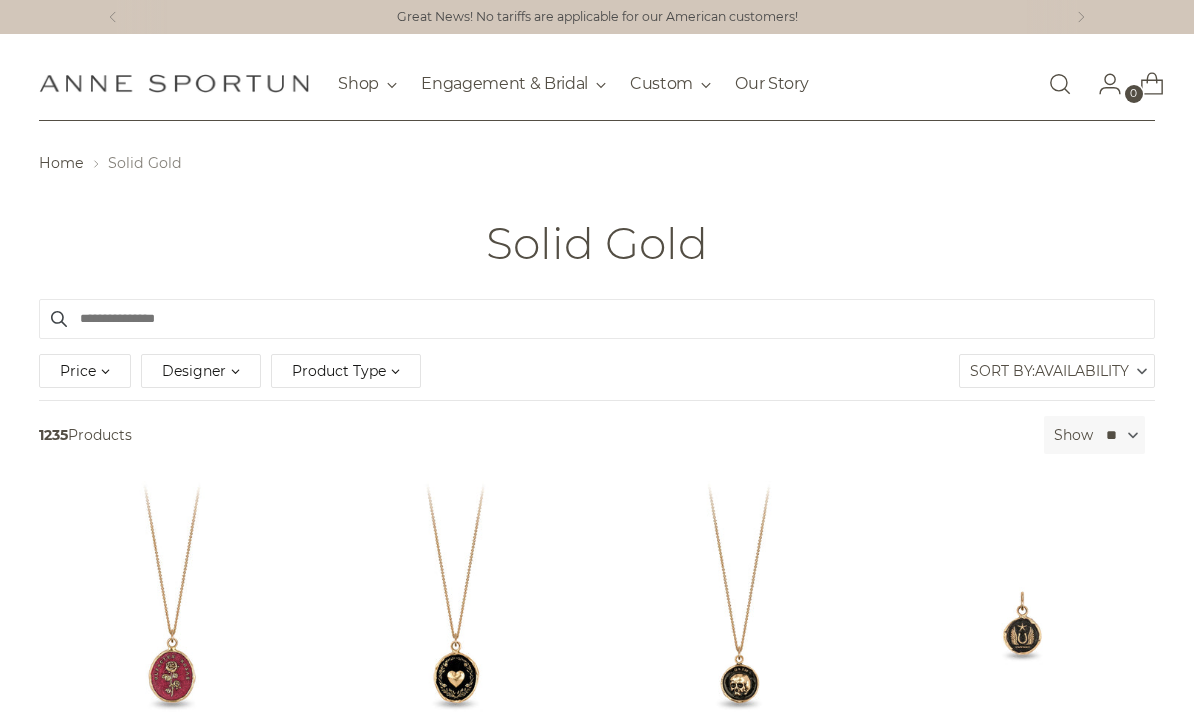 click on "Availability" at bounding box center [1082, 371] 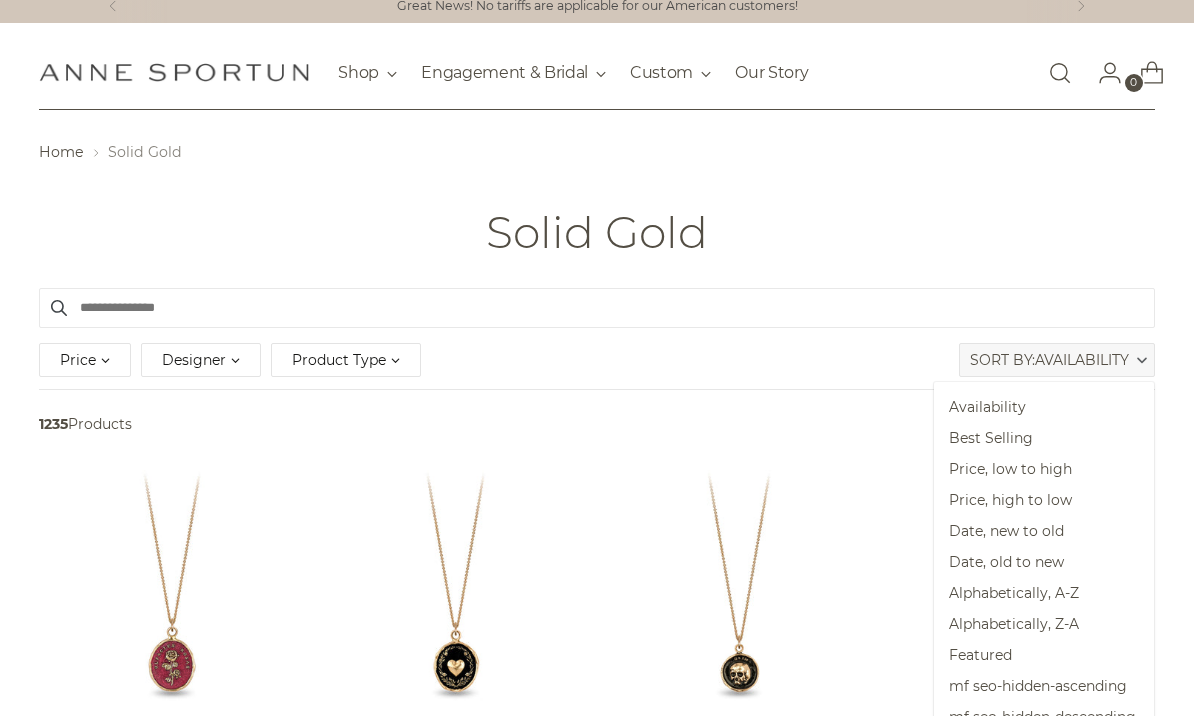 scroll, scrollTop: 42, scrollLeft: 0, axis: vertical 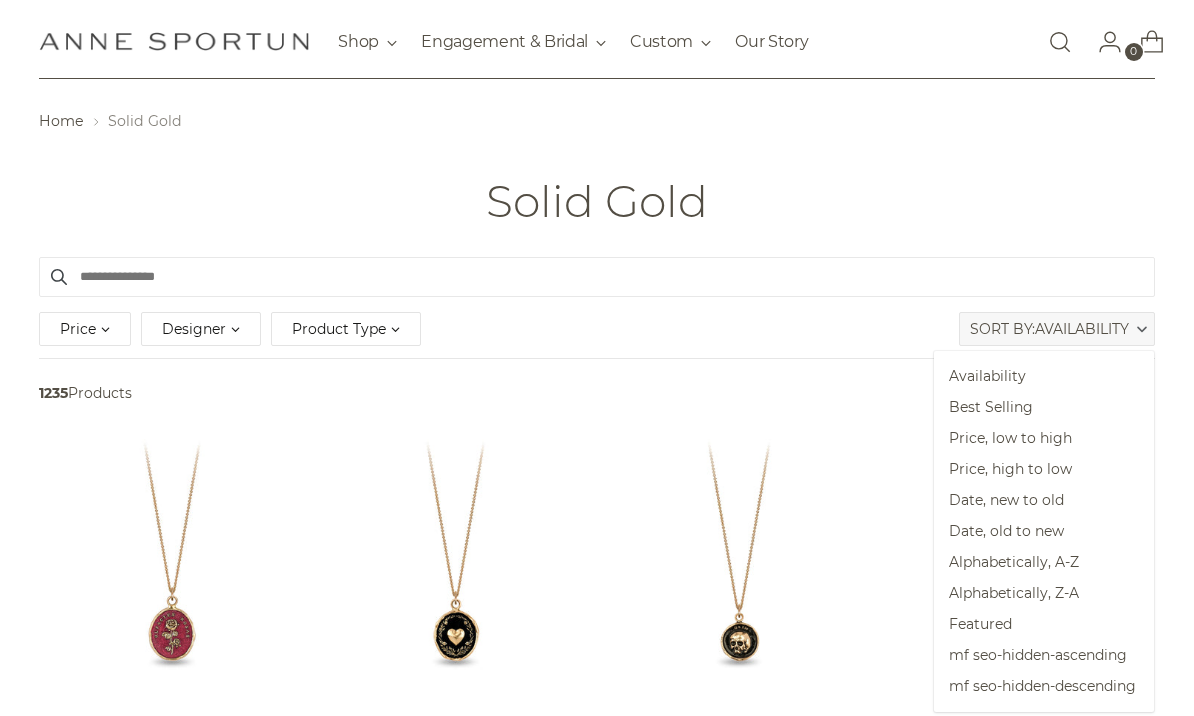 click on "Price, low to high" at bounding box center [1044, 438] 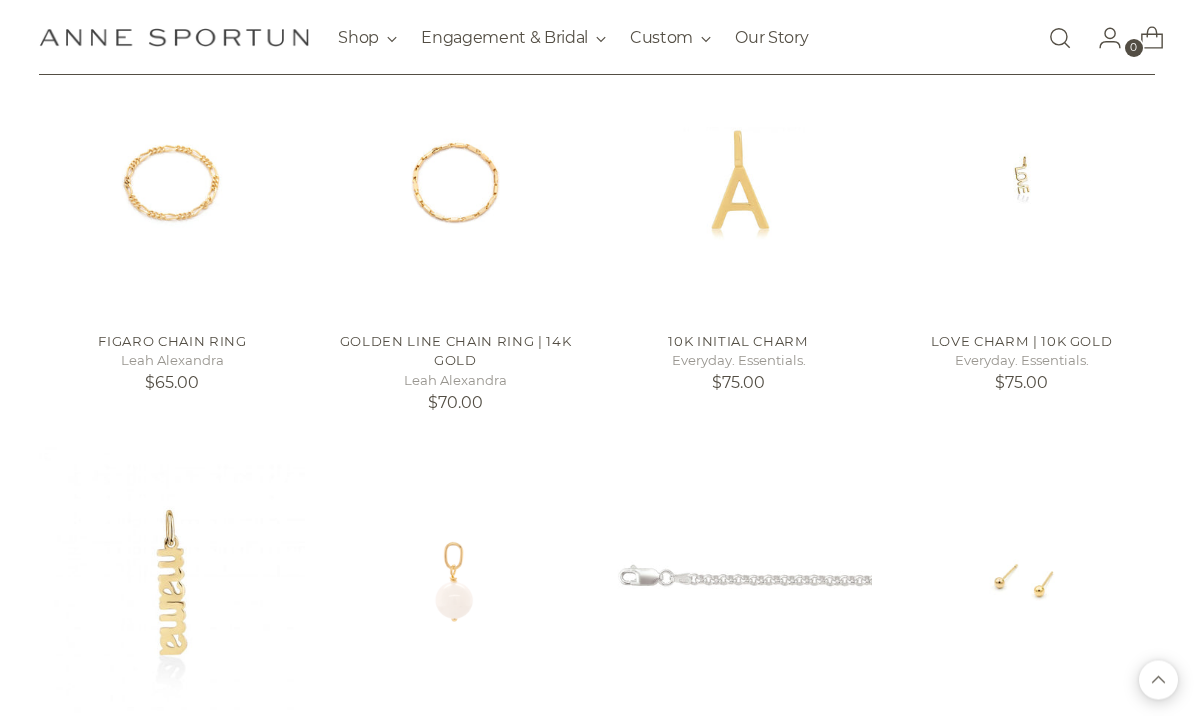 scroll, scrollTop: 810, scrollLeft: 0, axis: vertical 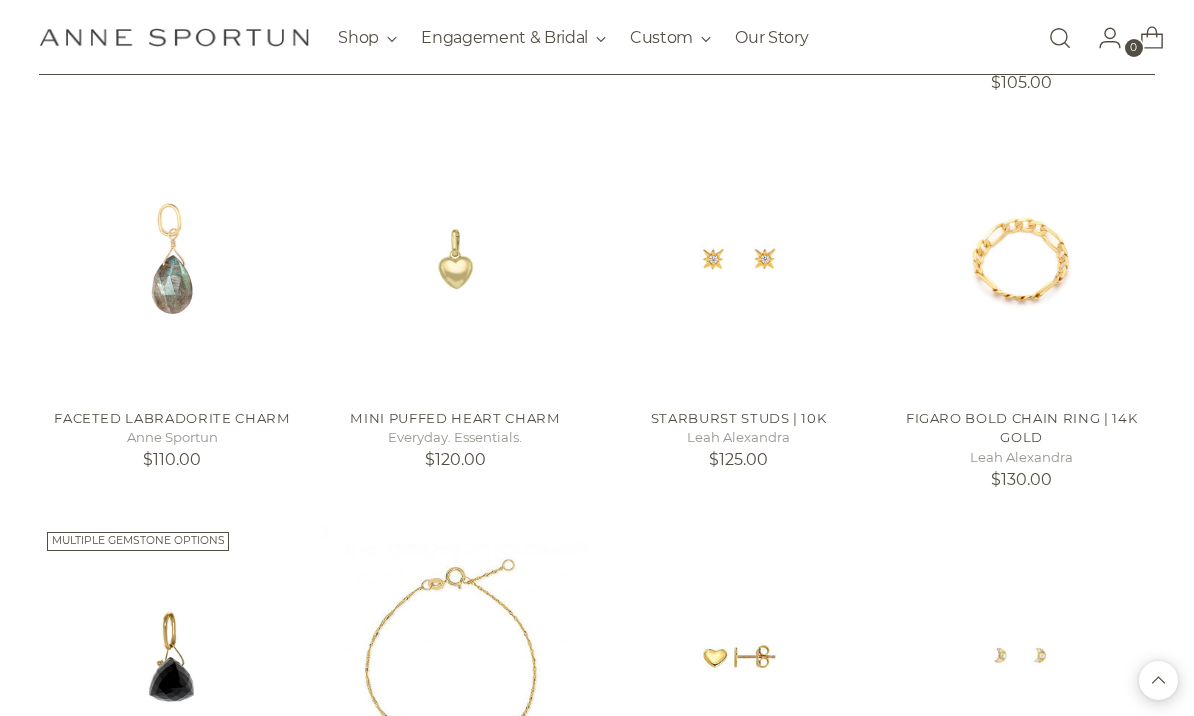 click at bounding box center (172, 260) 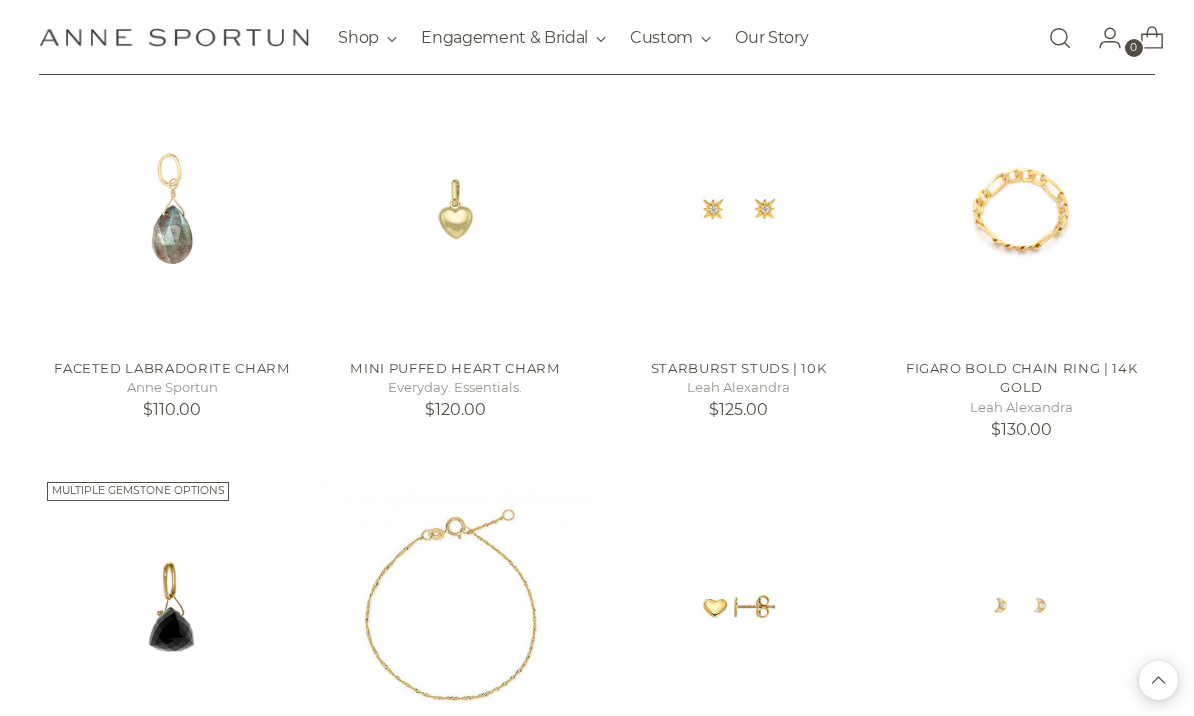 scroll, scrollTop: 2360, scrollLeft: 0, axis: vertical 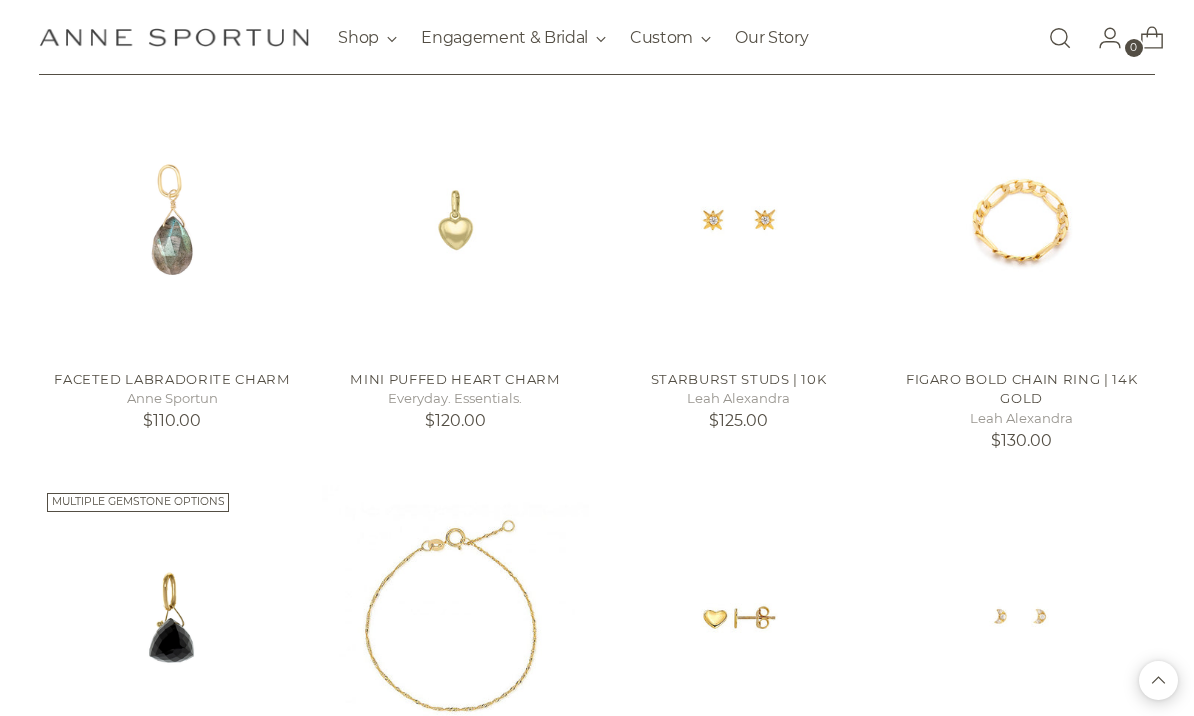 click on "Figaro Bold Chain Ring | 14k Gold" at bounding box center [1021, 389] 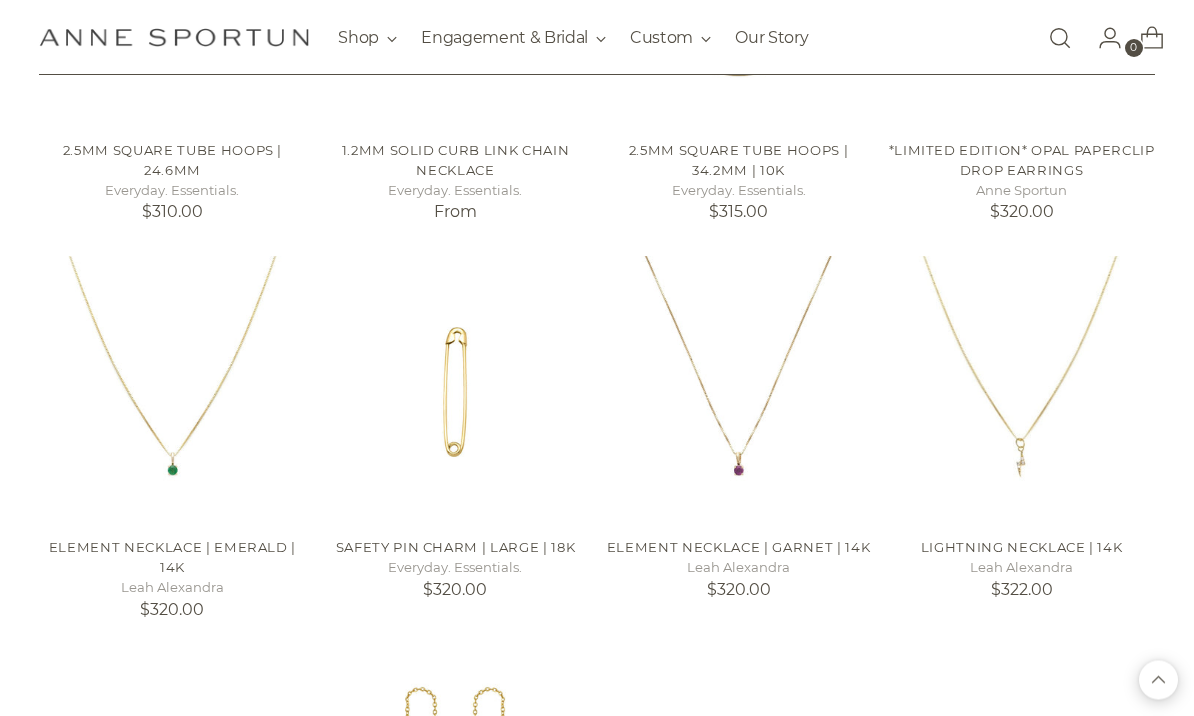 scroll, scrollTop: 14388, scrollLeft: 0, axis: vertical 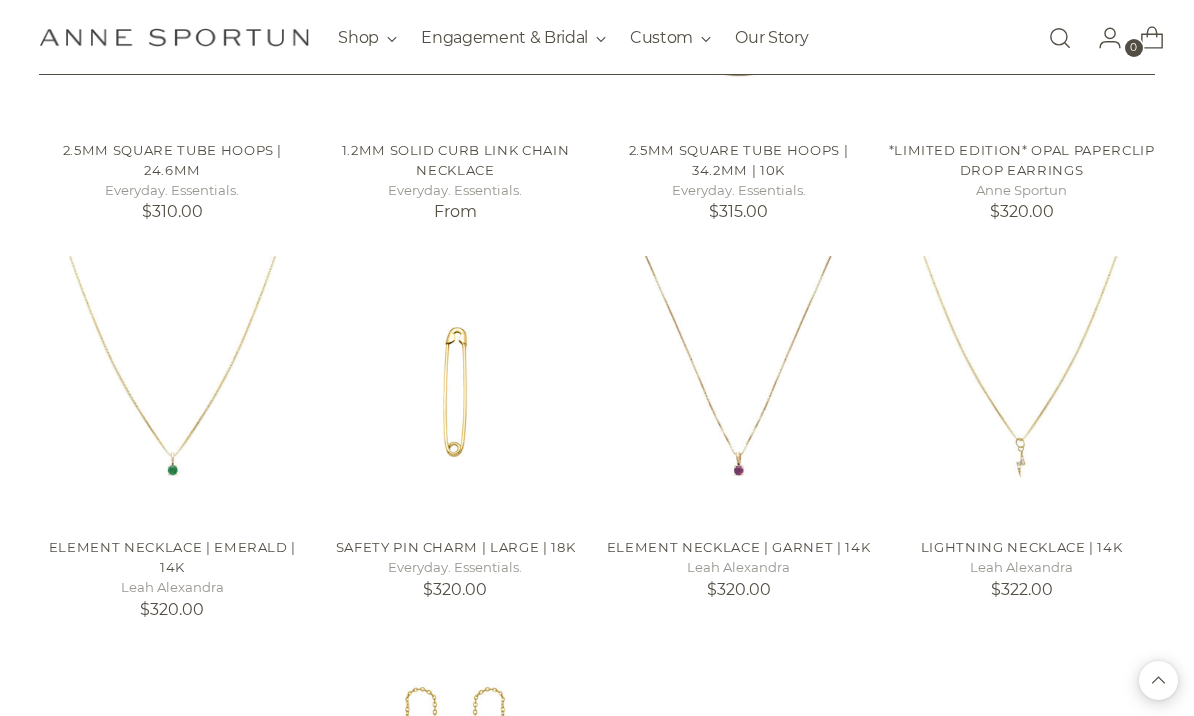 click at bounding box center [172, 389] 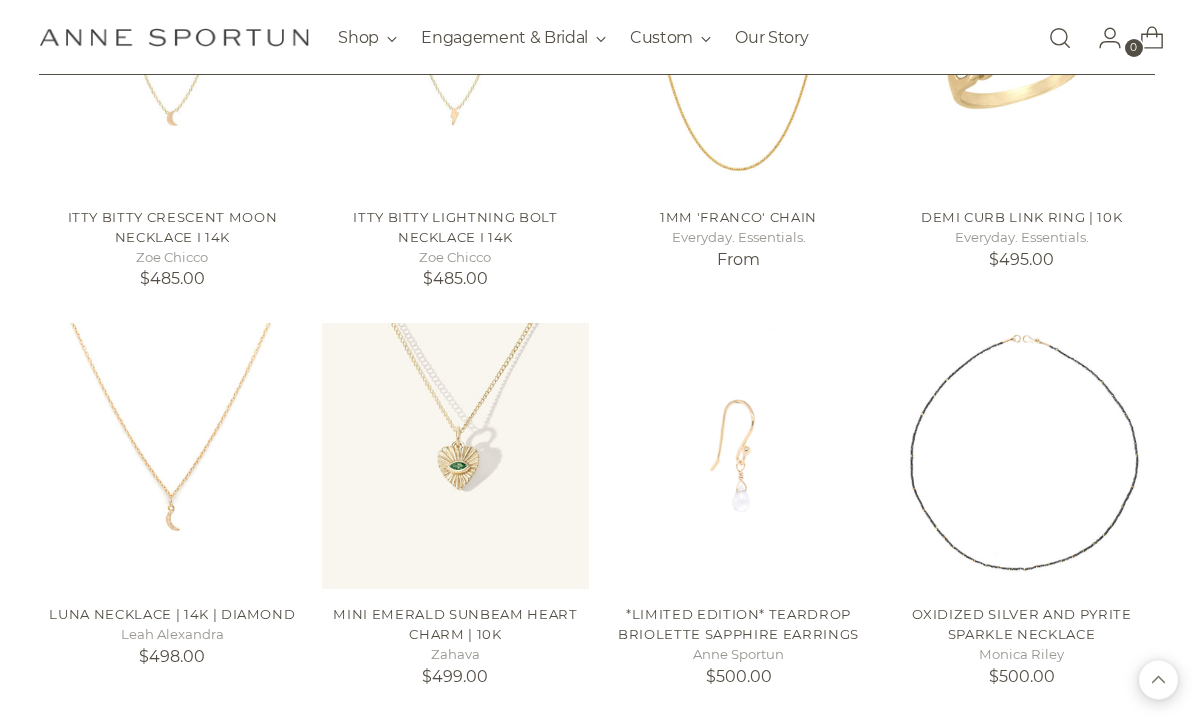 scroll, scrollTop: 21452, scrollLeft: 0, axis: vertical 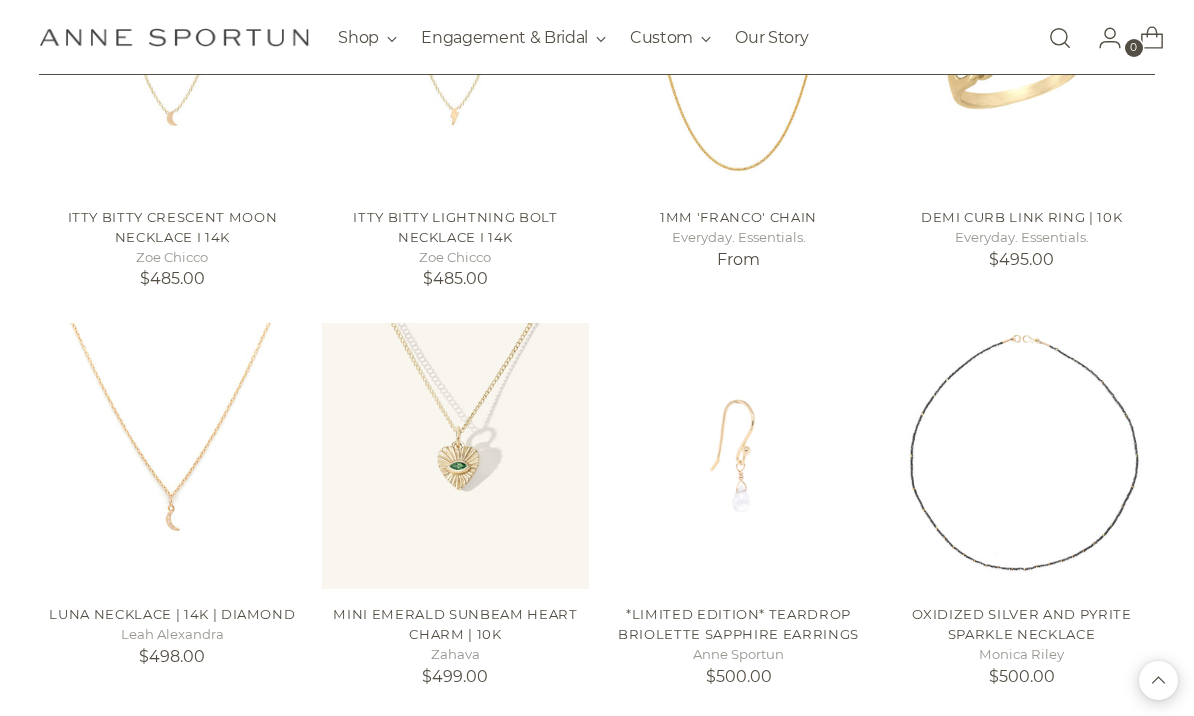 click at bounding box center [455, 456] 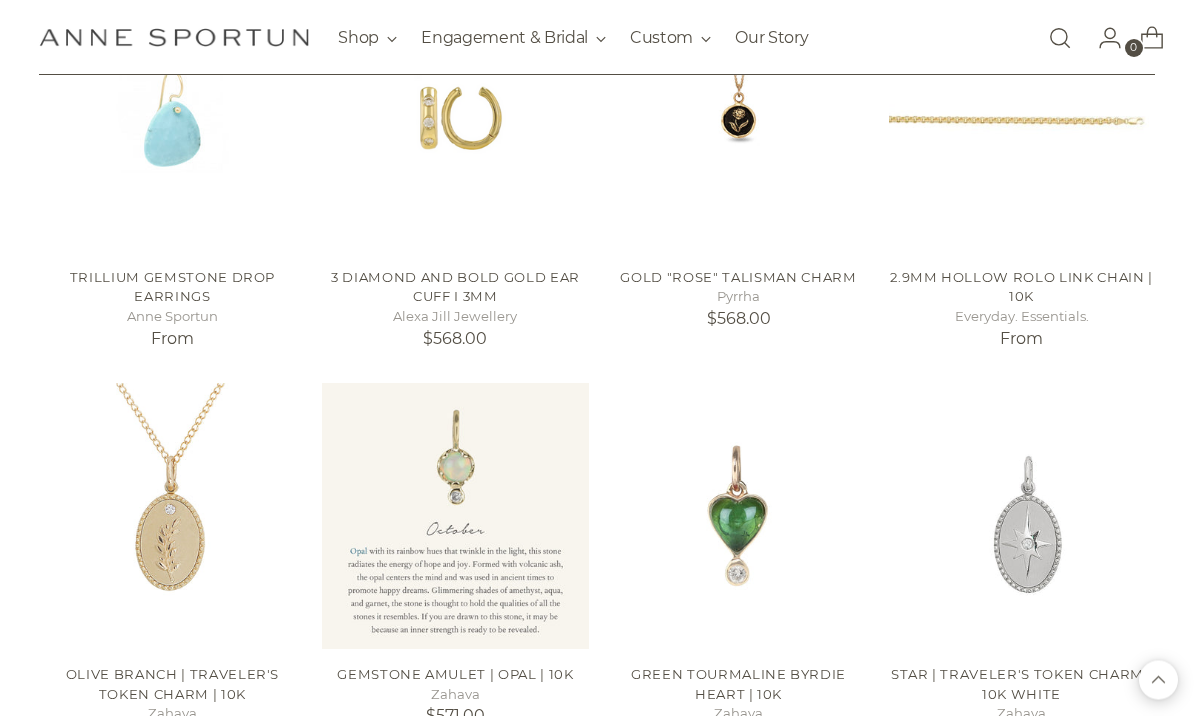 scroll, scrollTop: 26557, scrollLeft: 0, axis: vertical 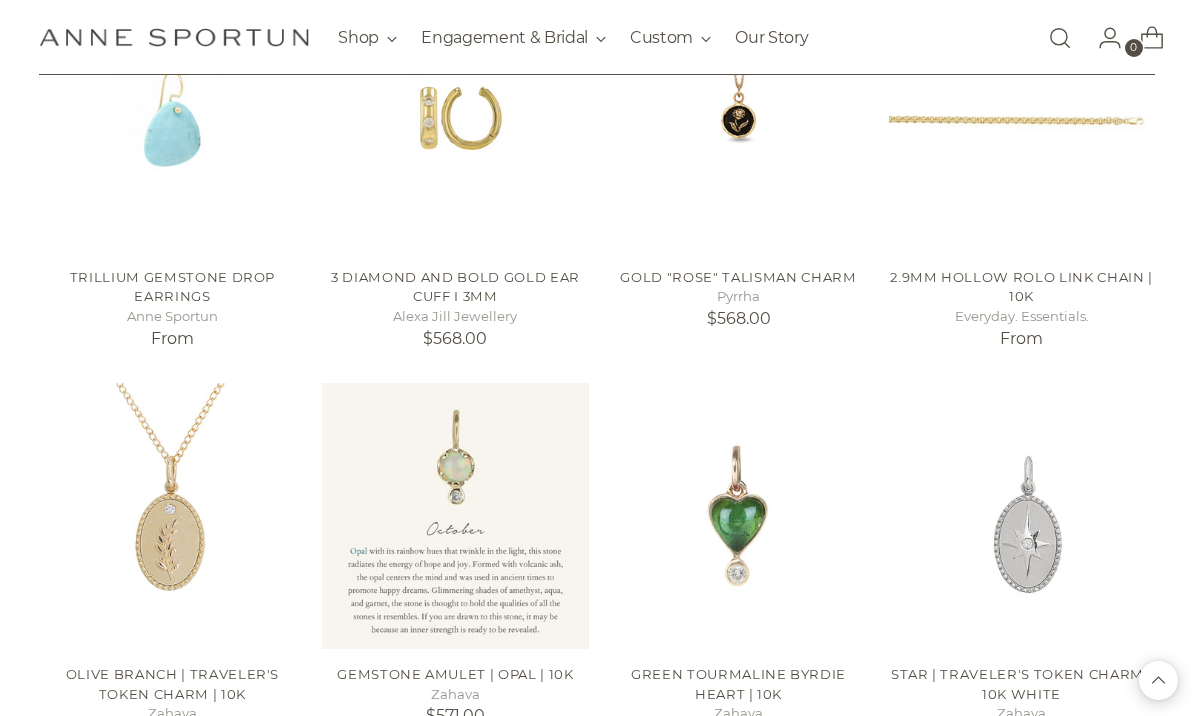 click at bounding box center (739, 516) 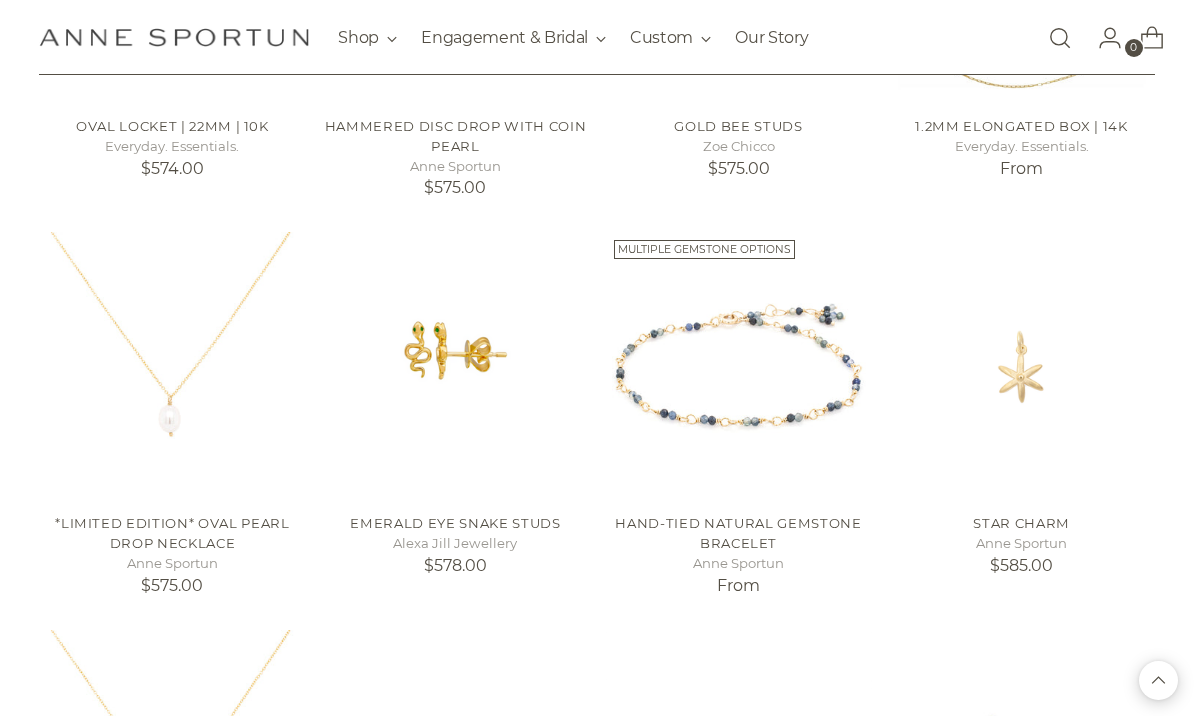 scroll, scrollTop: 27739, scrollLeft: 0, axis: vertical 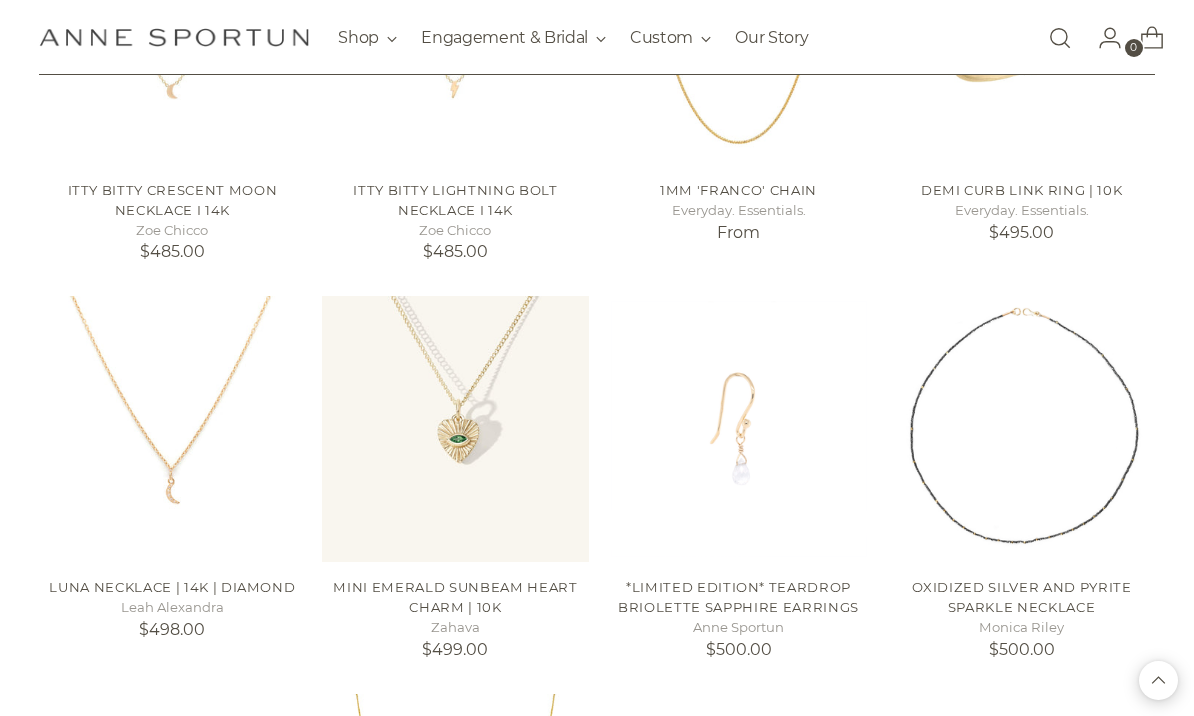click at bounding box center [455, 429] 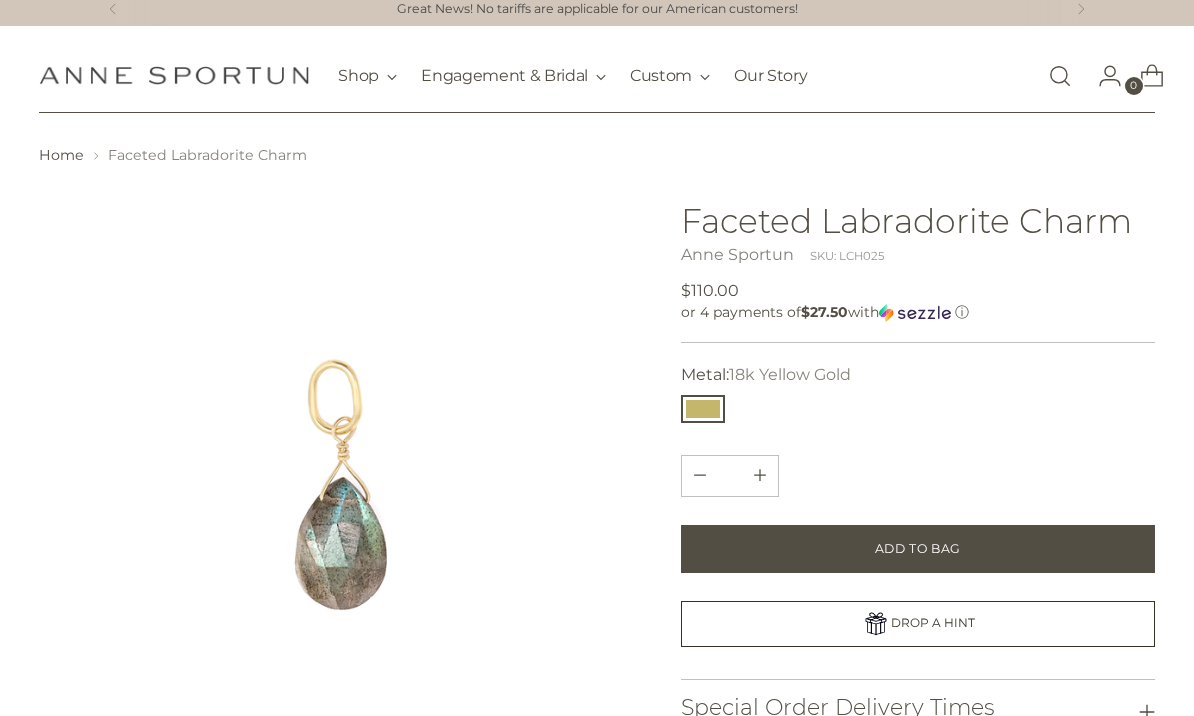 scroll, scrollTop: 2, scrollLeft: 0, axis: vertical 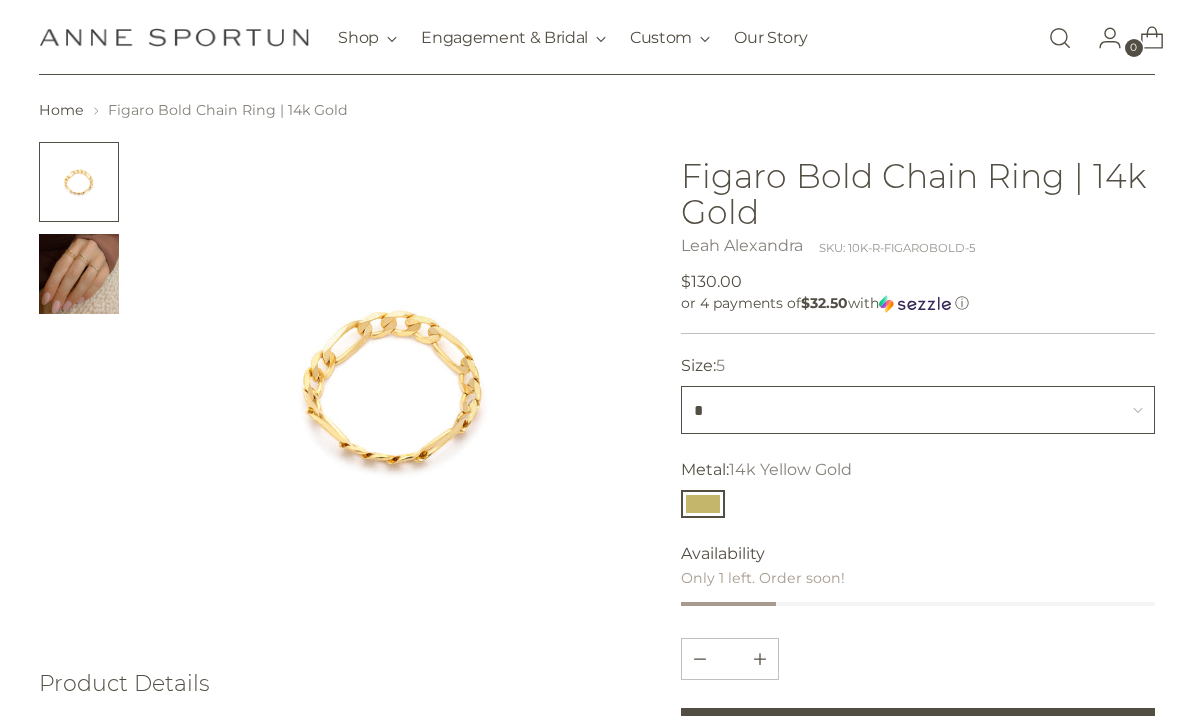 click on "* * * * * * **" at bounding box center [917, 410] 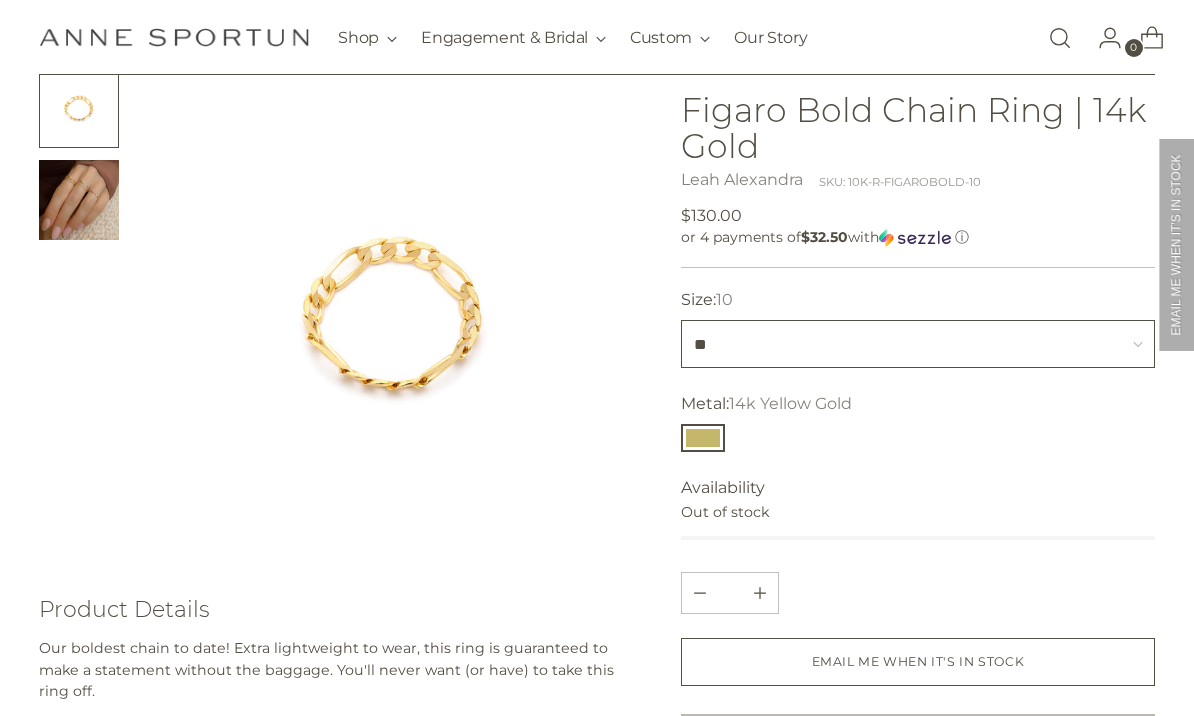scroll, scrollTop: 123, scrollLeft: 0, axis: vertical 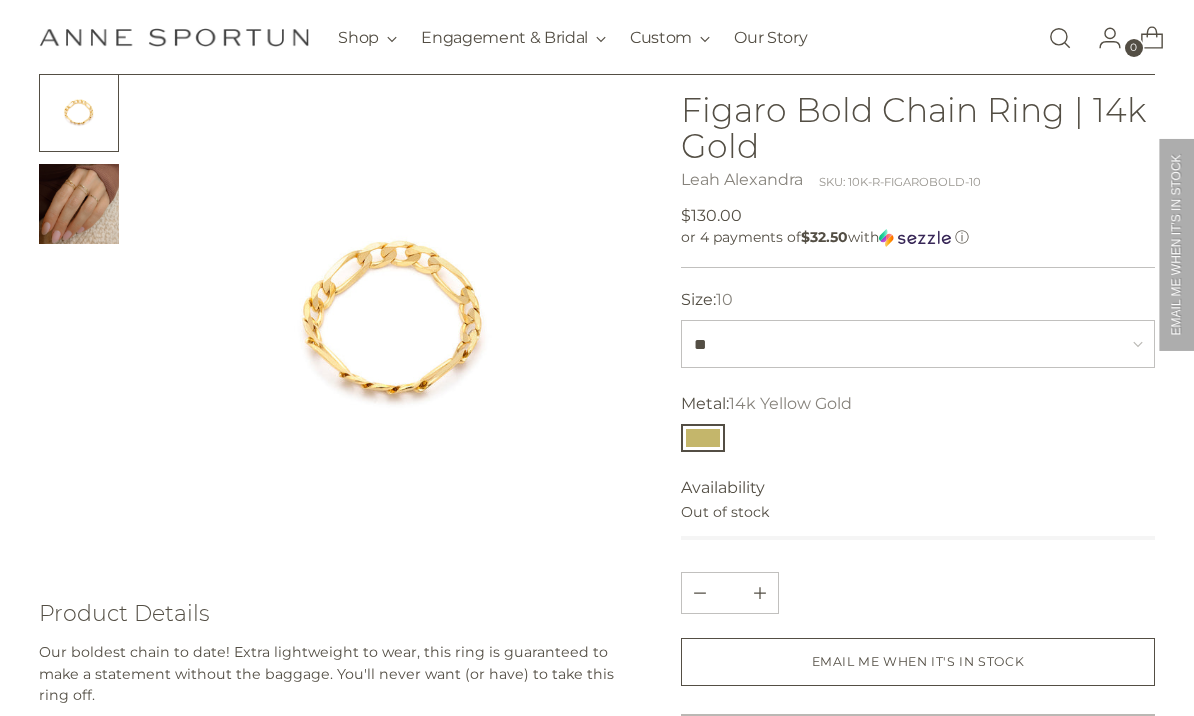 click at bounding box center (79, 204) 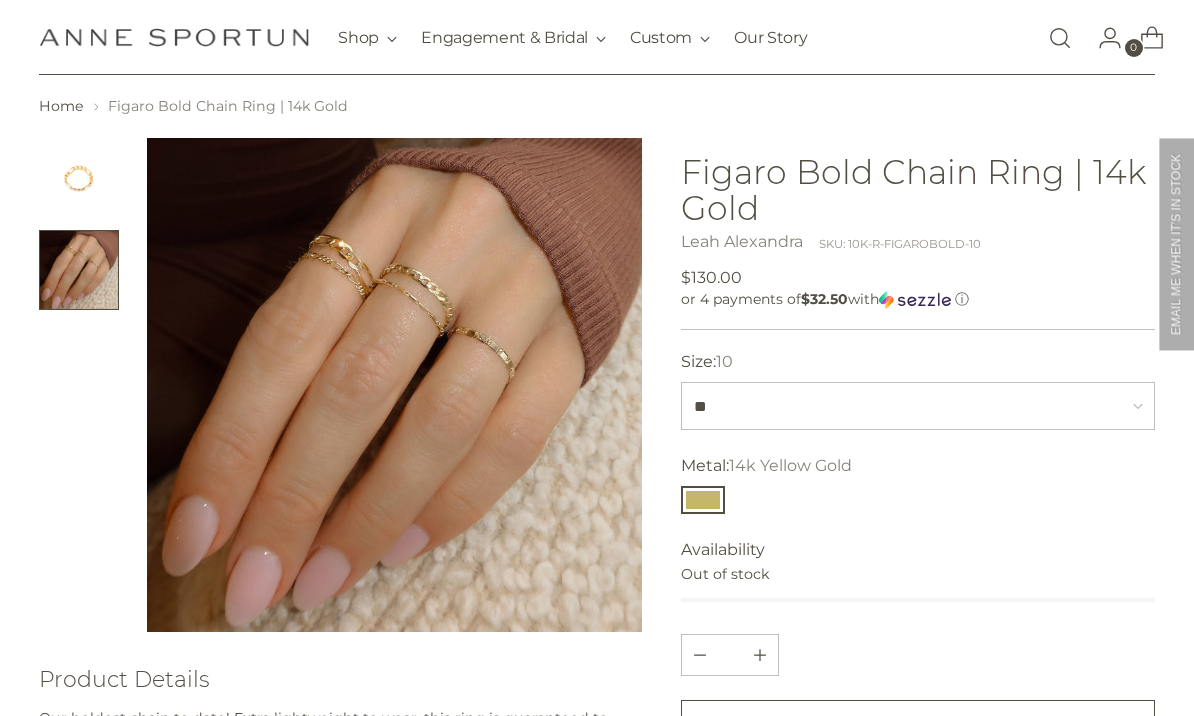scroll, scrollTop: 0, scrollLeft: 0, axis: both 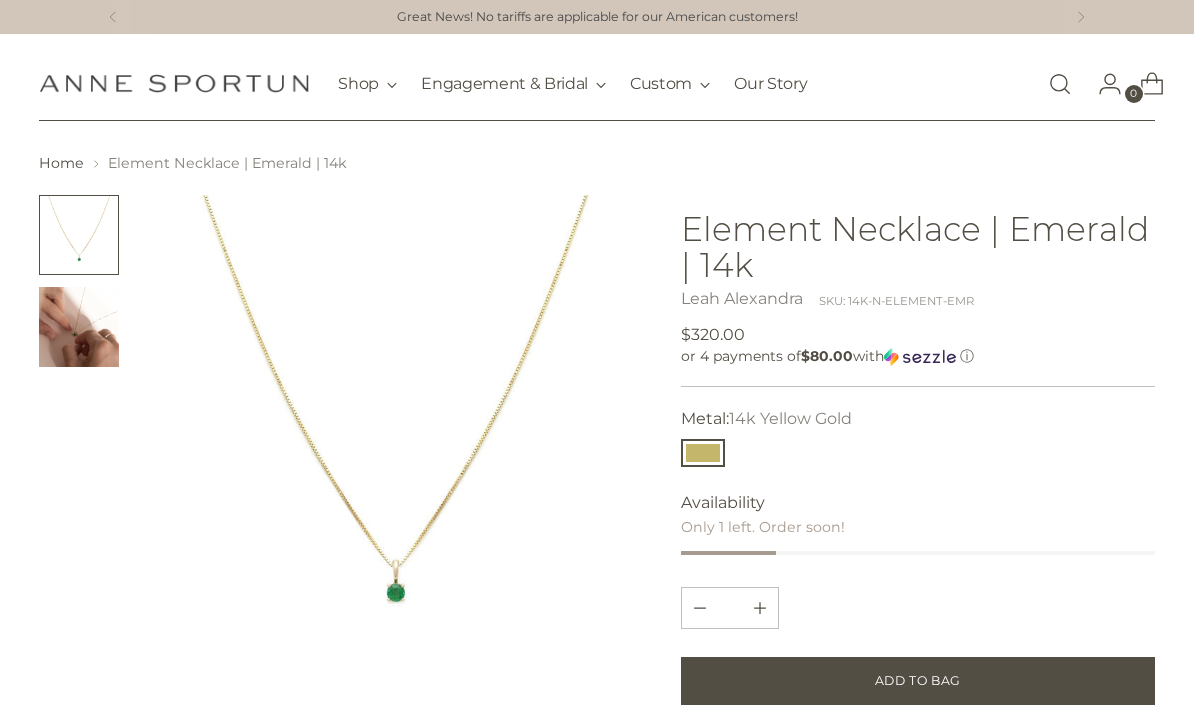 click at bounding box center (79, 327) 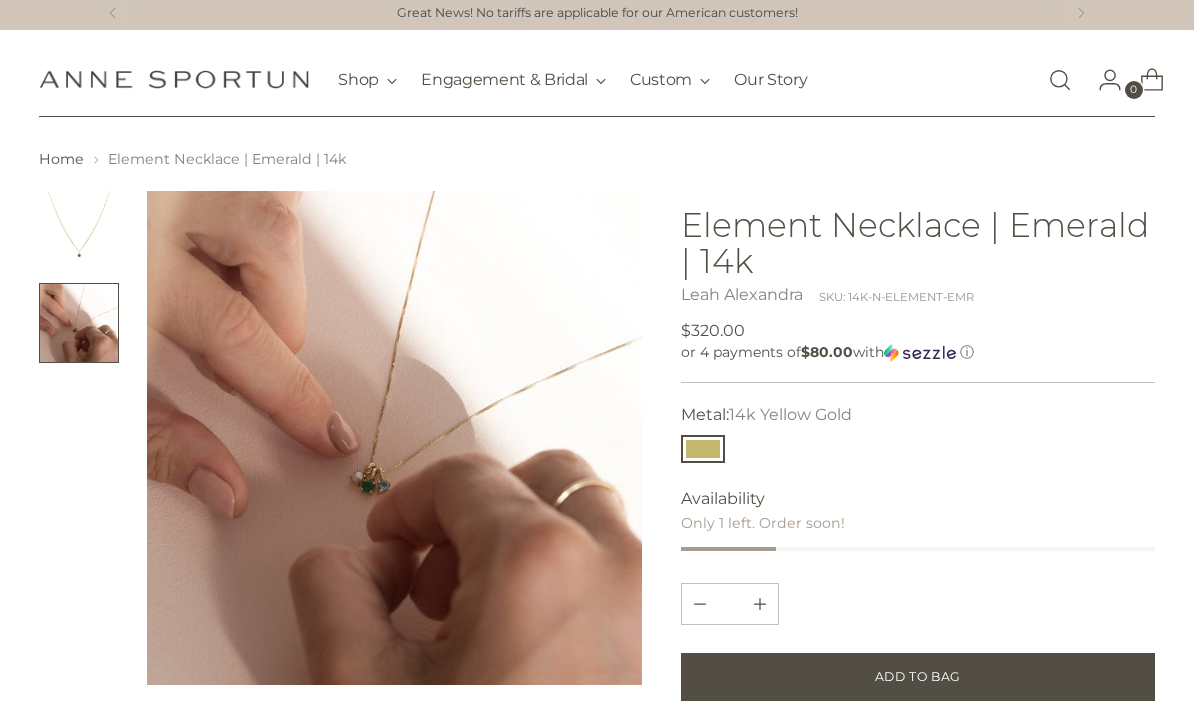 scroll, scrollTop: 2, scrollLeft: 0, axis: vertical 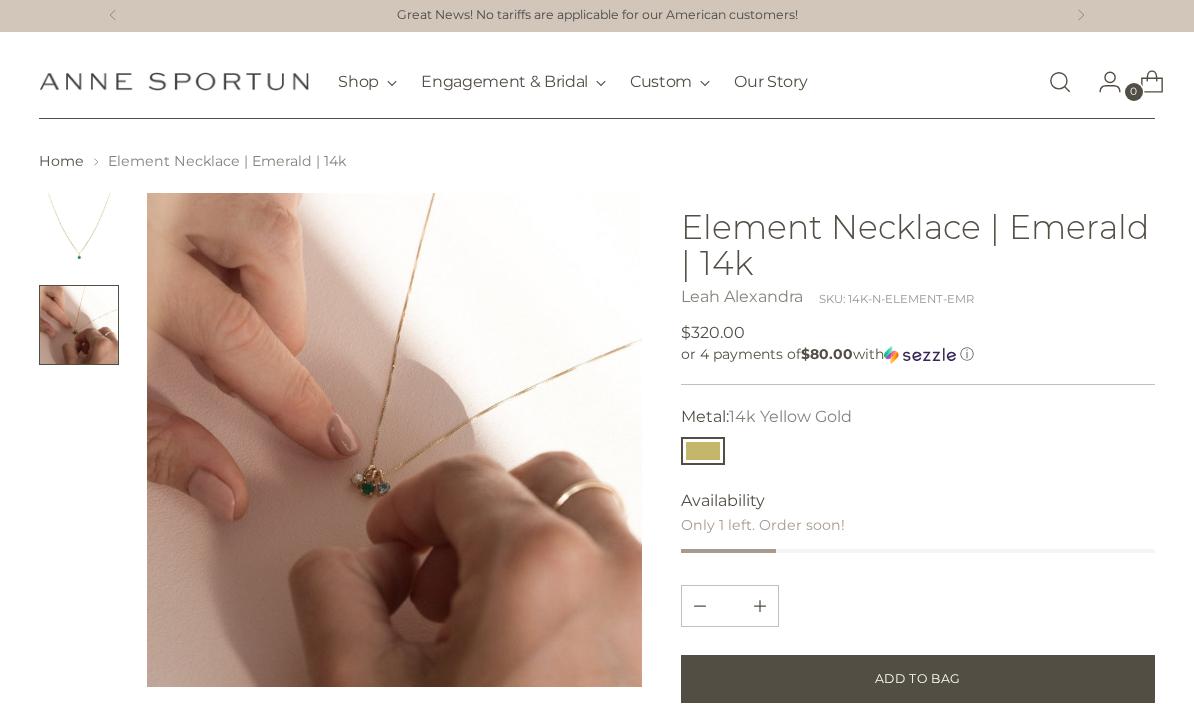 click at bounding box center [0, 0] 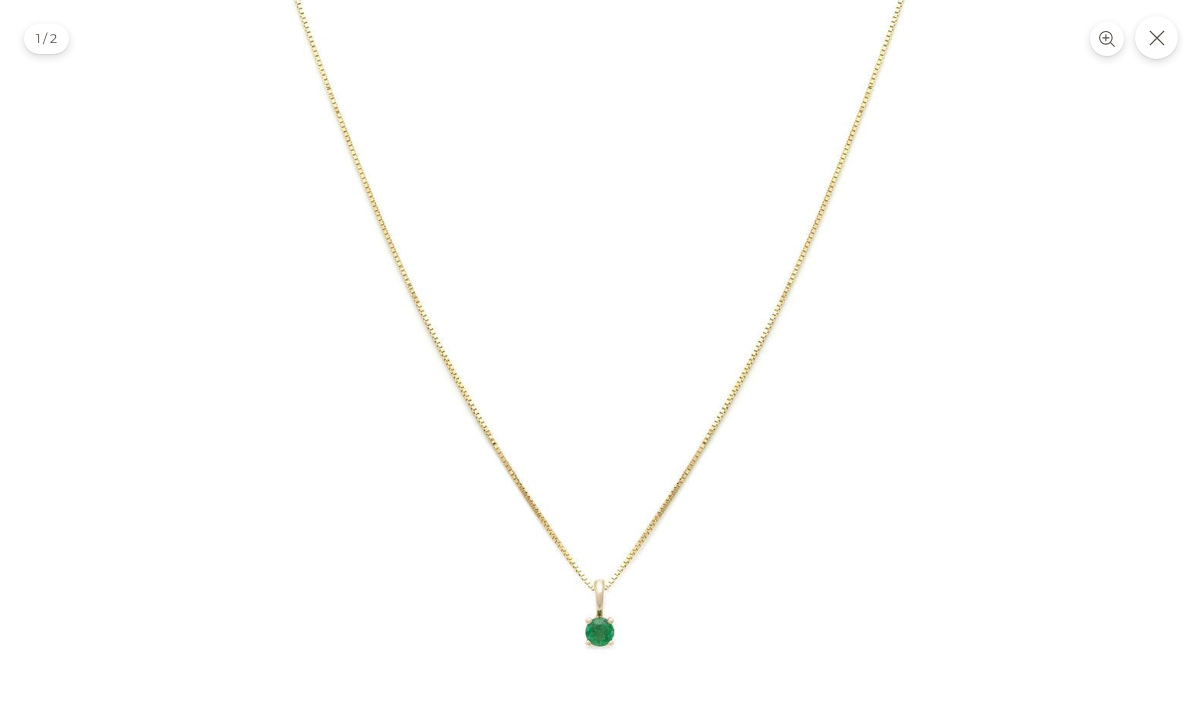 click at bounding box center (1156, 37) 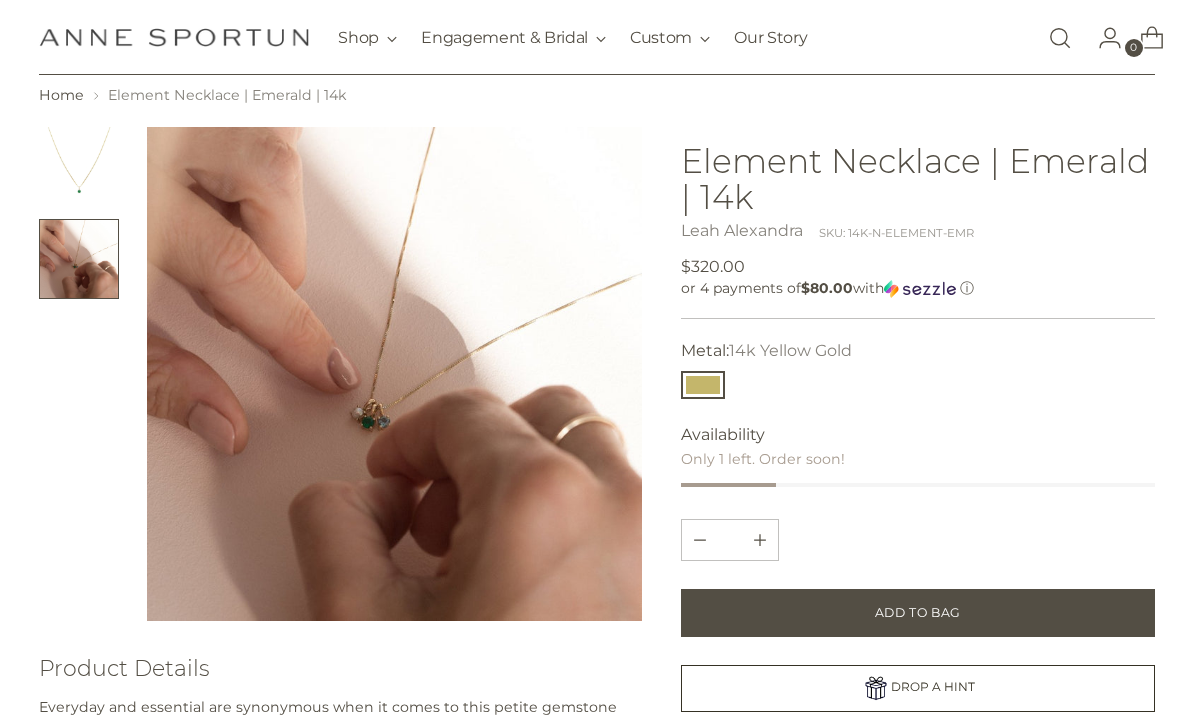 scroll, scrollTop: 72, scrollLeft: 0, axis: vertical 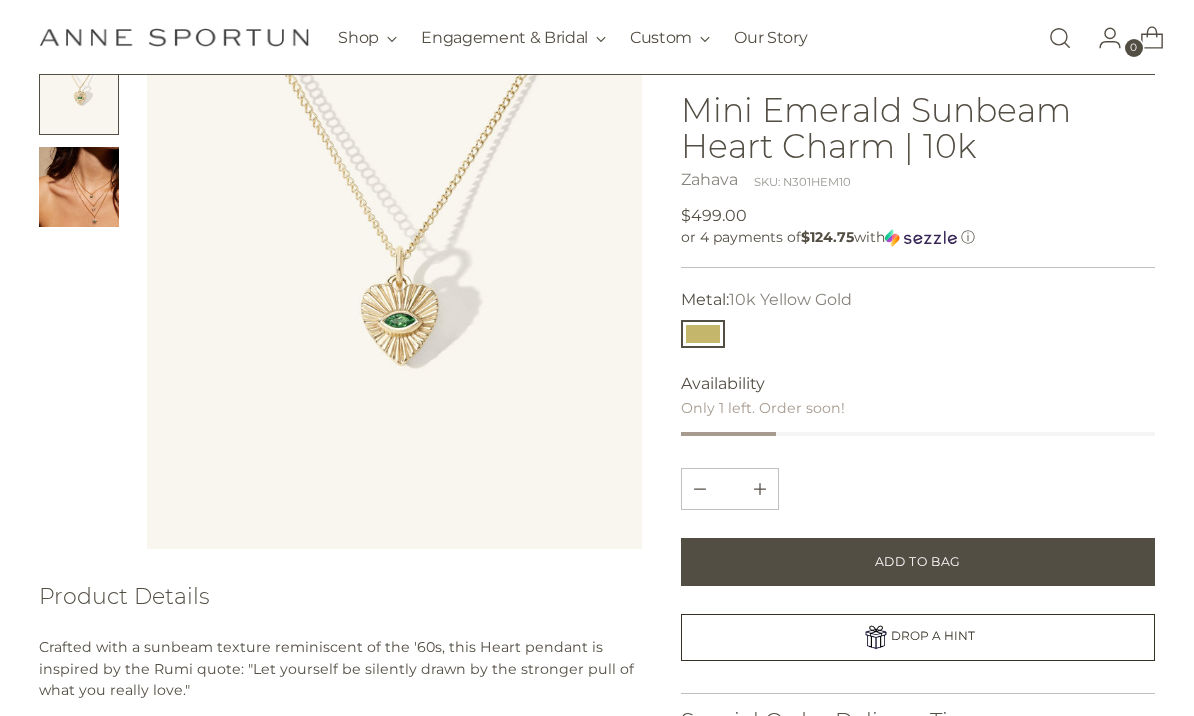 click at bounding box center (79, 187) 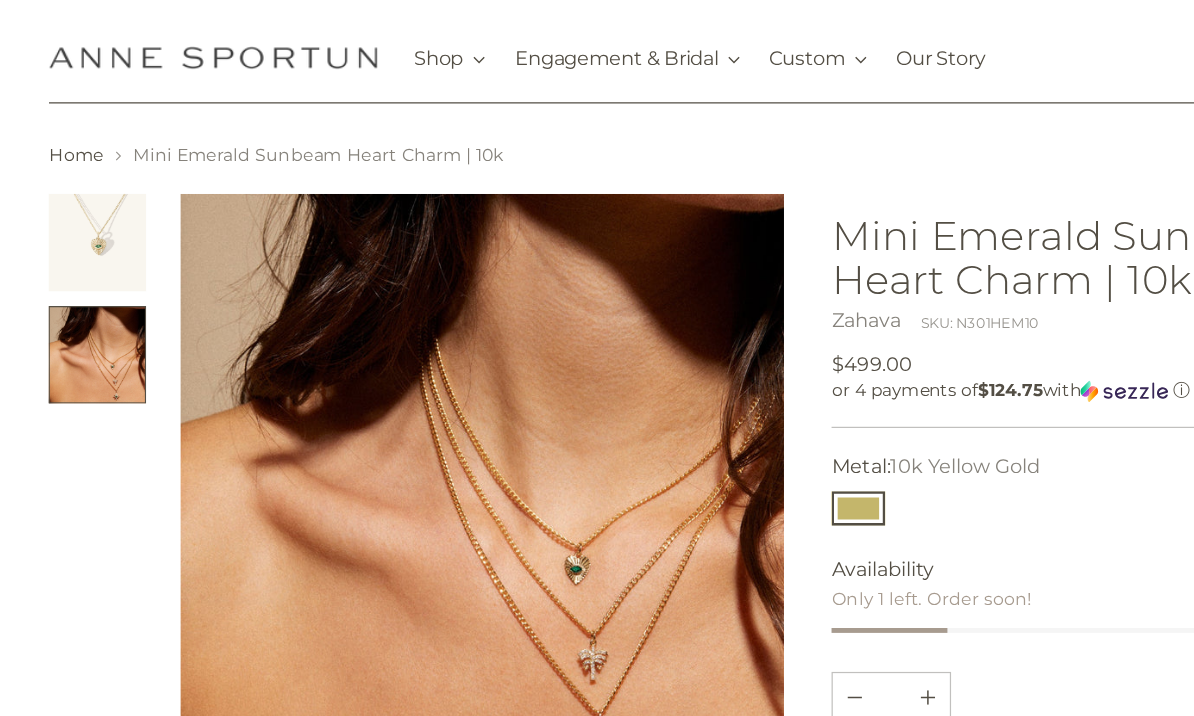 scroll, scrollTop: 13, scrollLeft: 0, axis: vertical 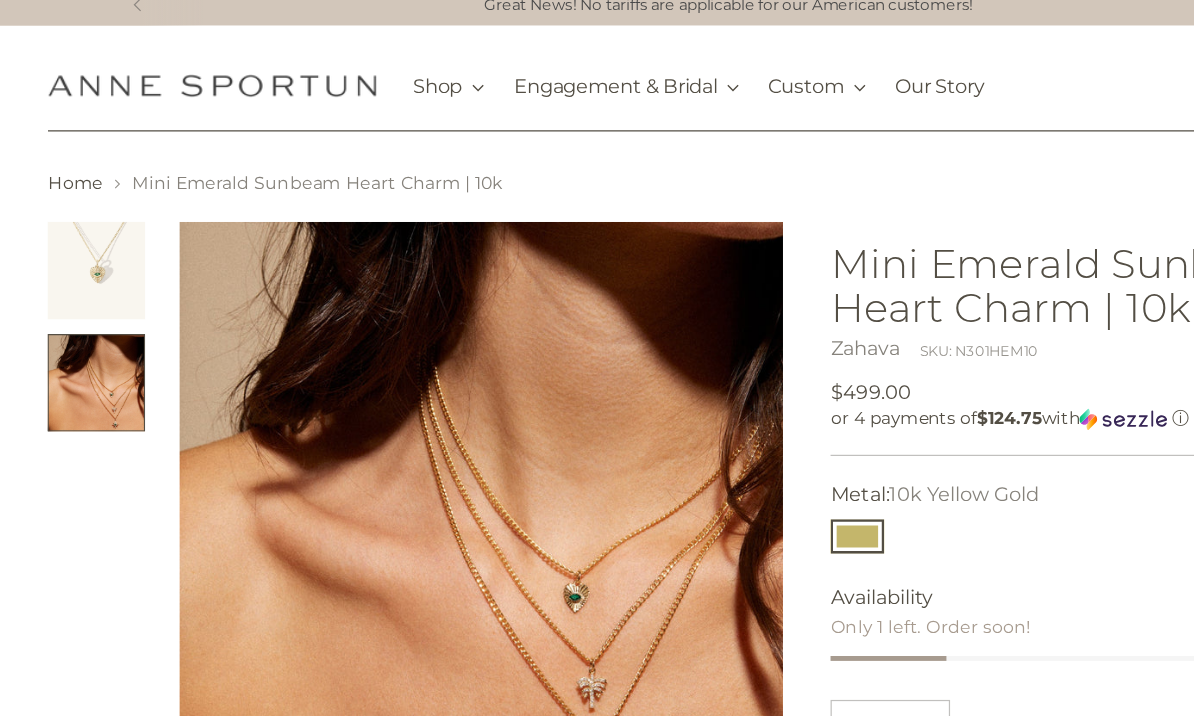 click at bounding box center [79, 222] 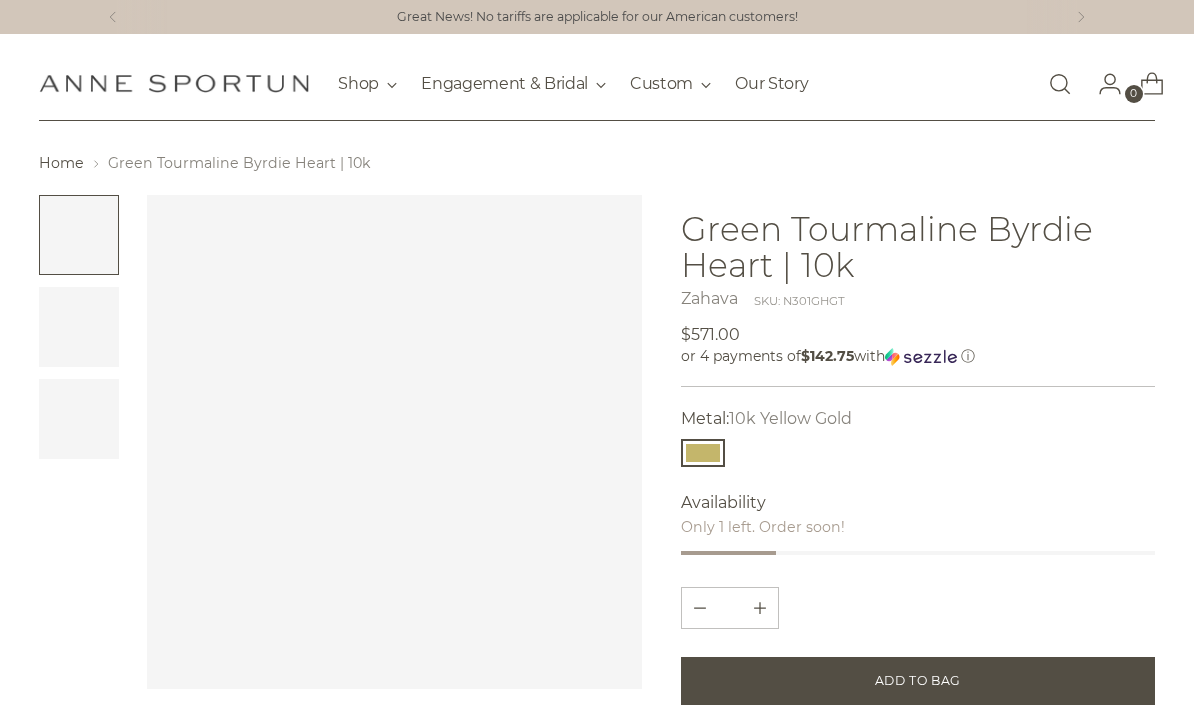 scroll, scrollTop: 0, scrollLeft: 0, axis: both 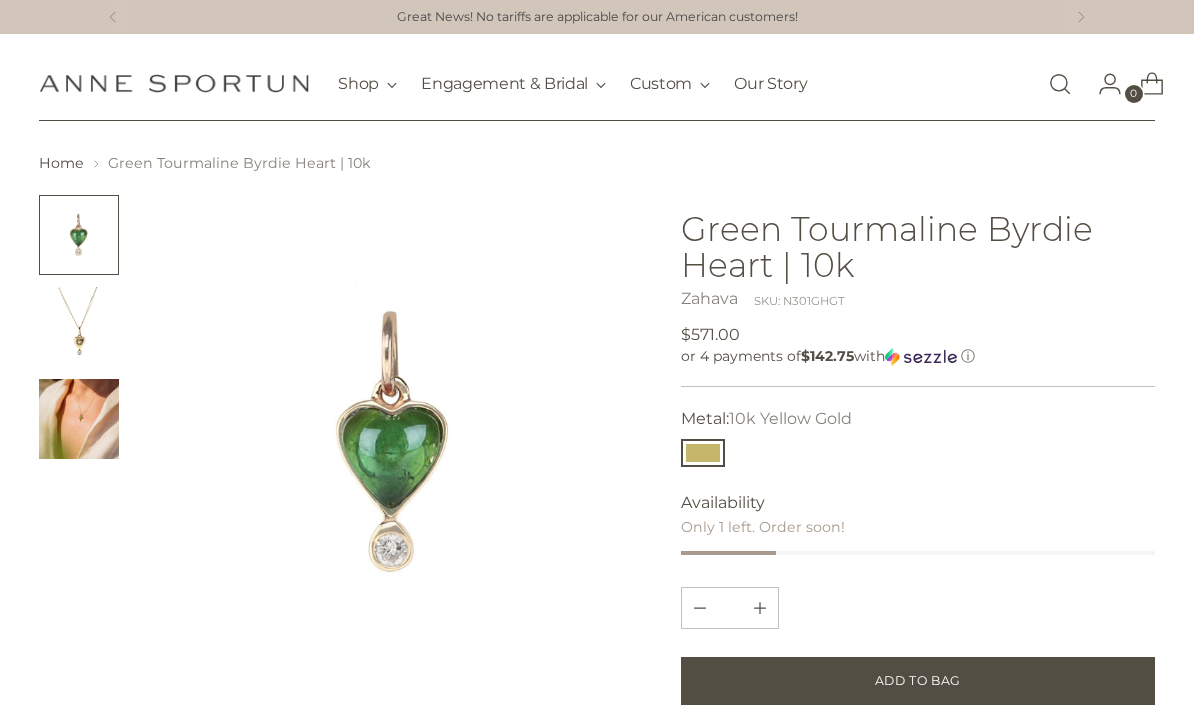 click at bounding box center (79, 327) 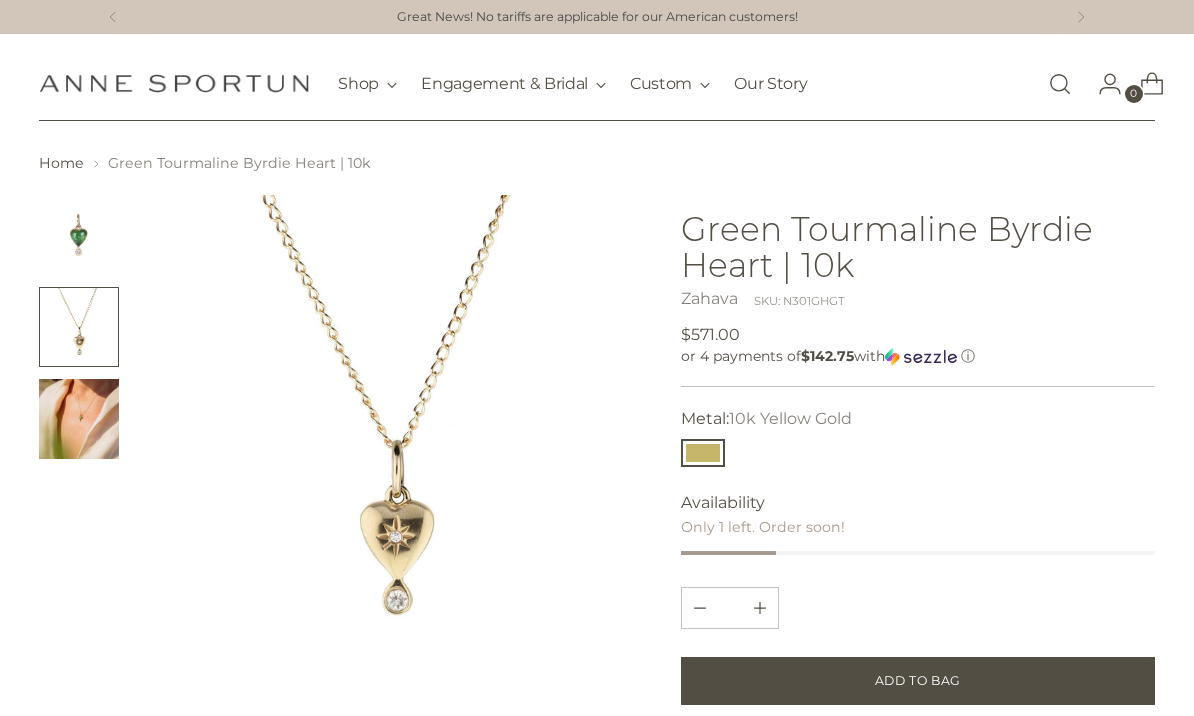 click at bounding box center [79, 419] 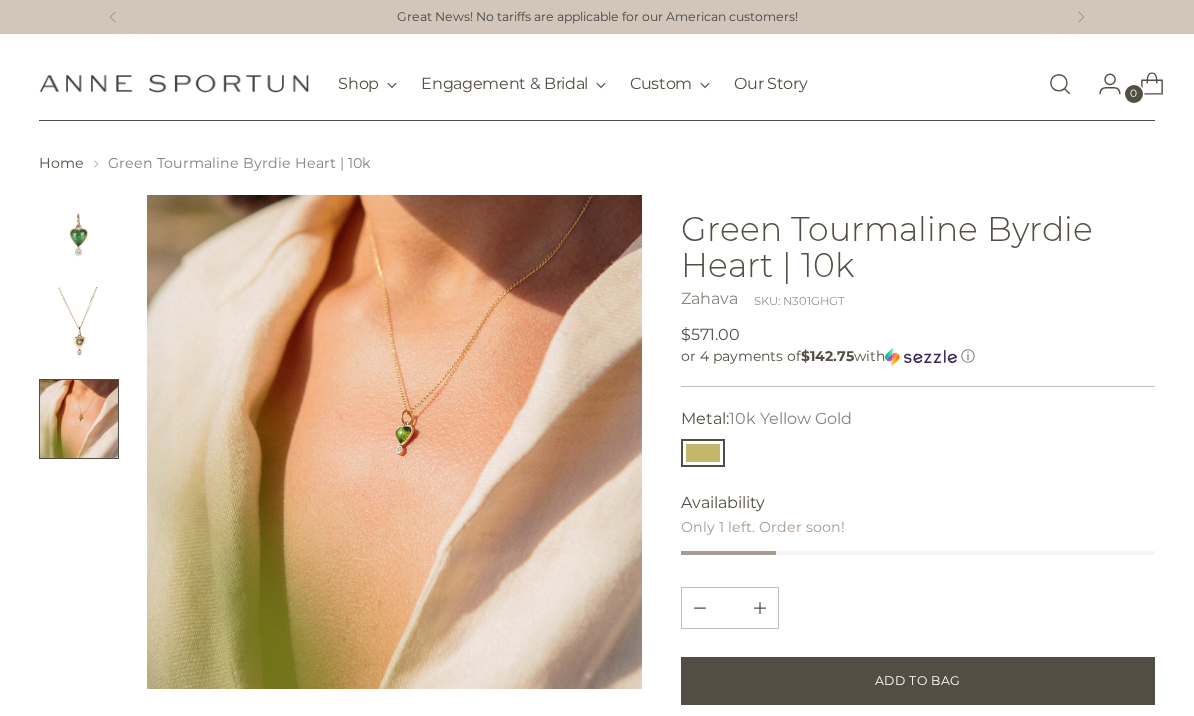 click at bounding box center [79, 327] 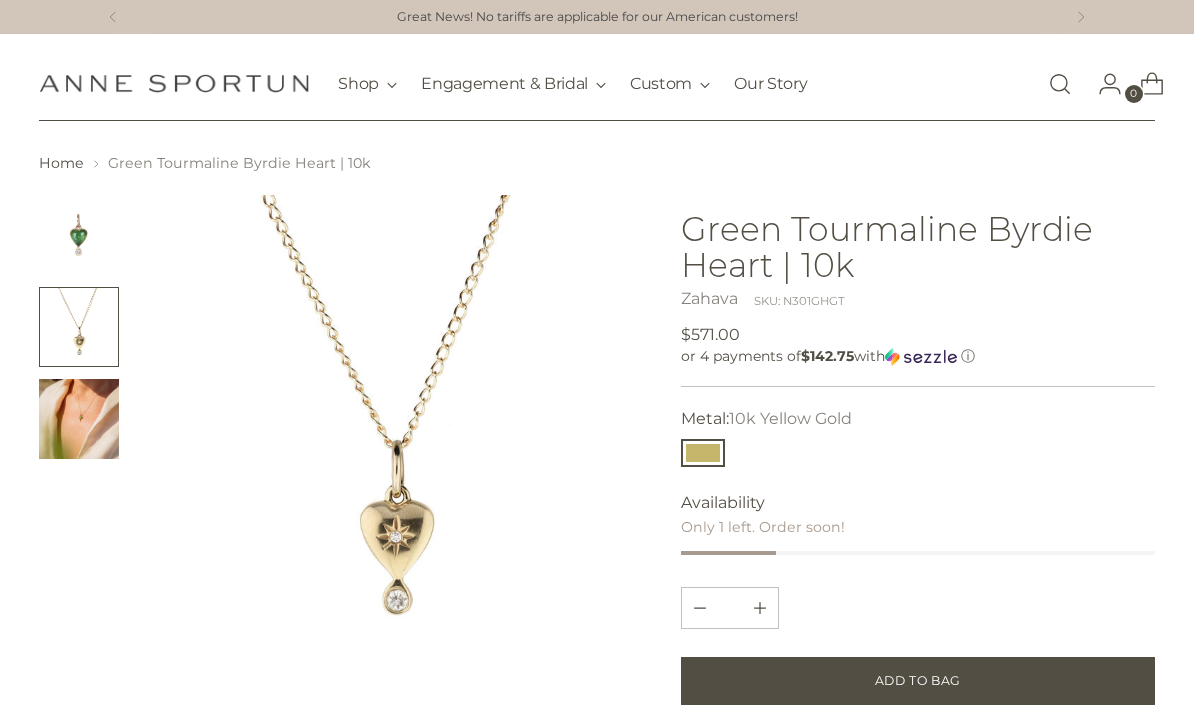 click at bounding box center [79, 235] 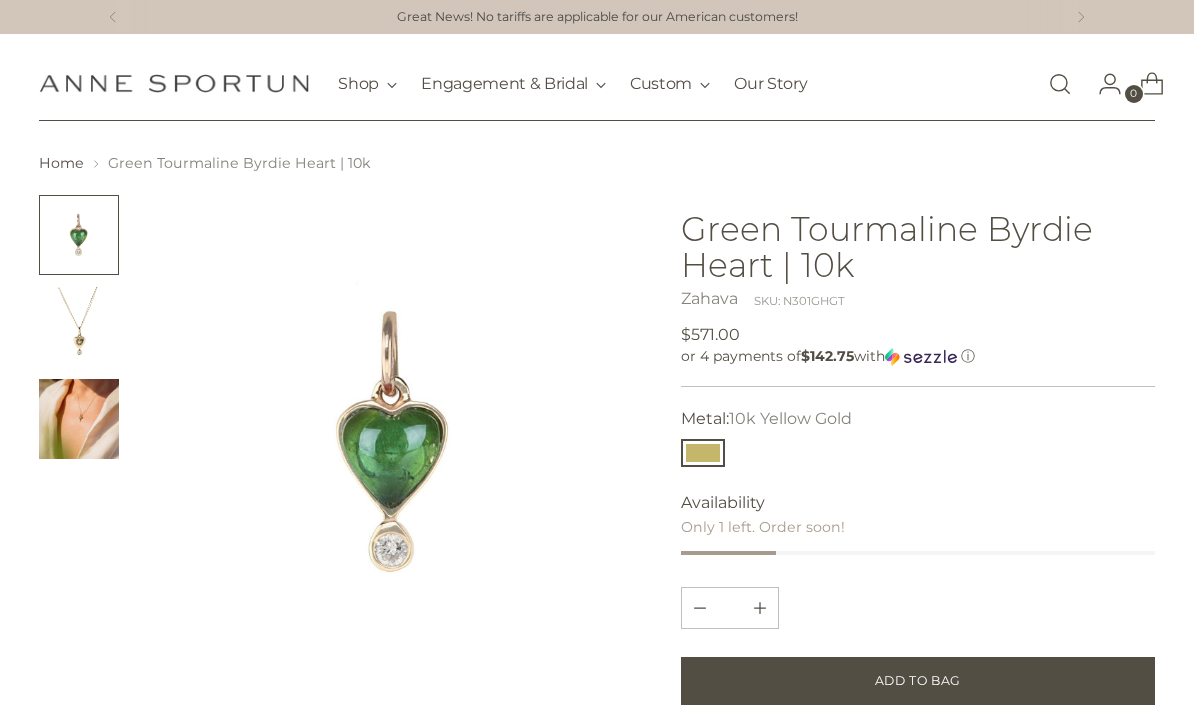 click at bounding box center (79, 327) 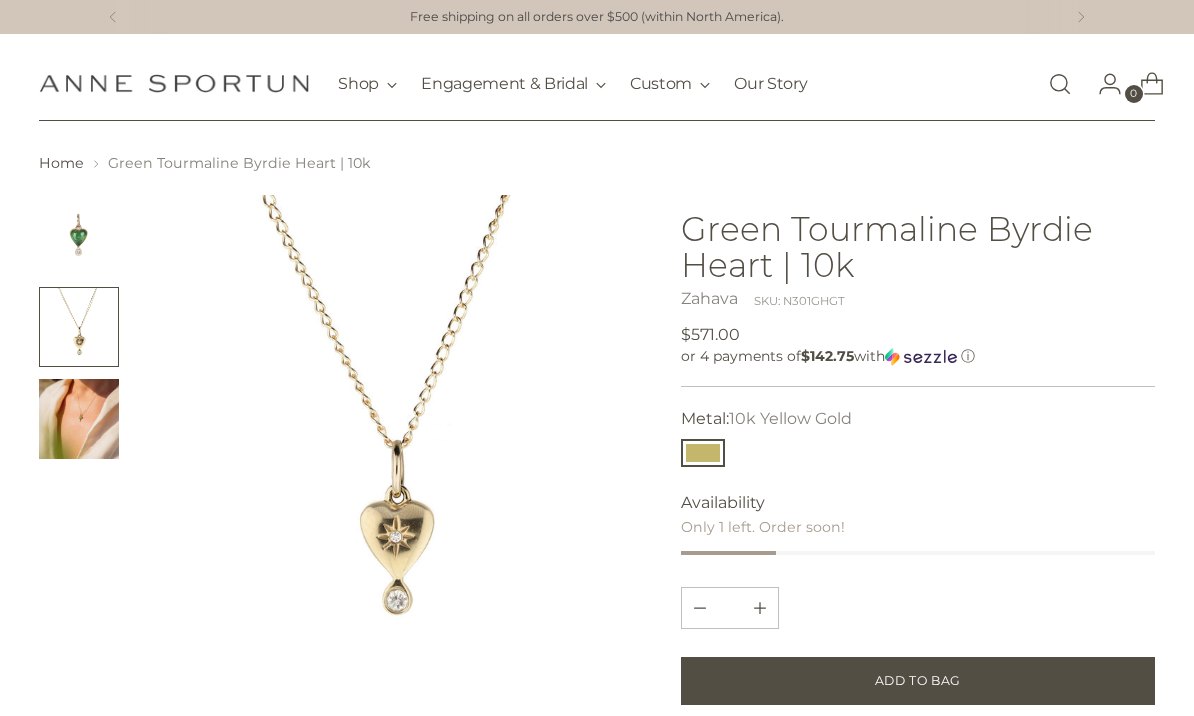 click at bounding box center (79, 419) 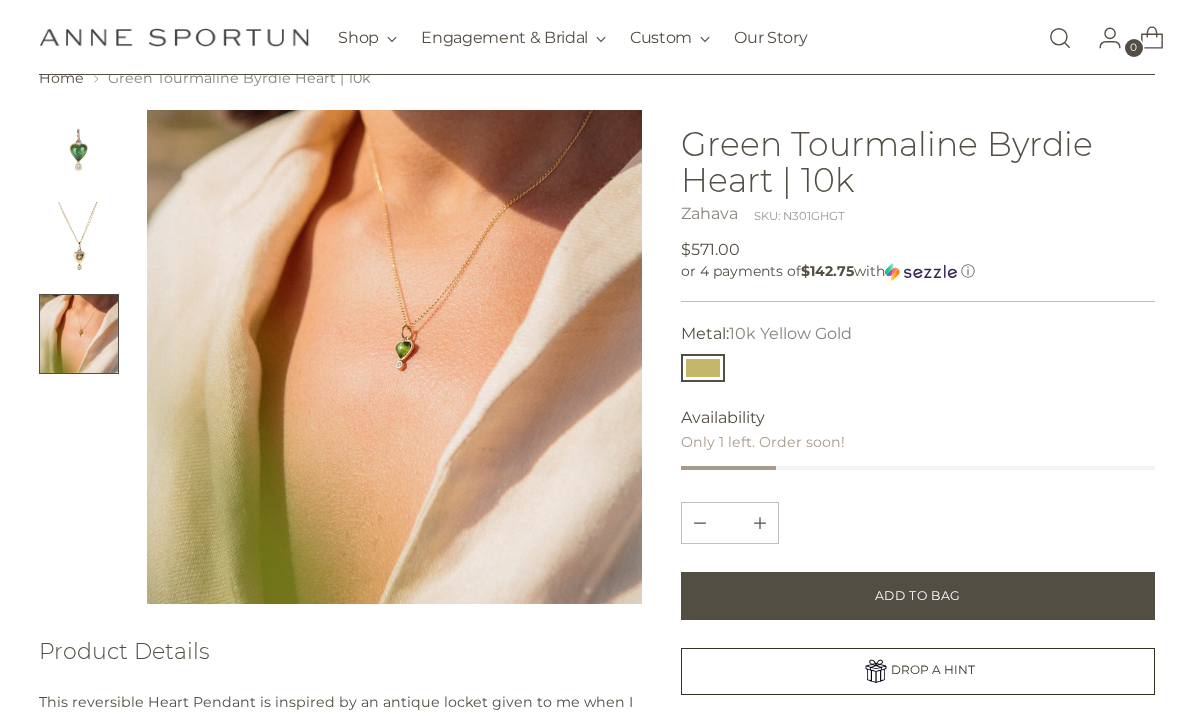 scroll, scrollTop: 64, scrollLeft: 0, axis: vertical 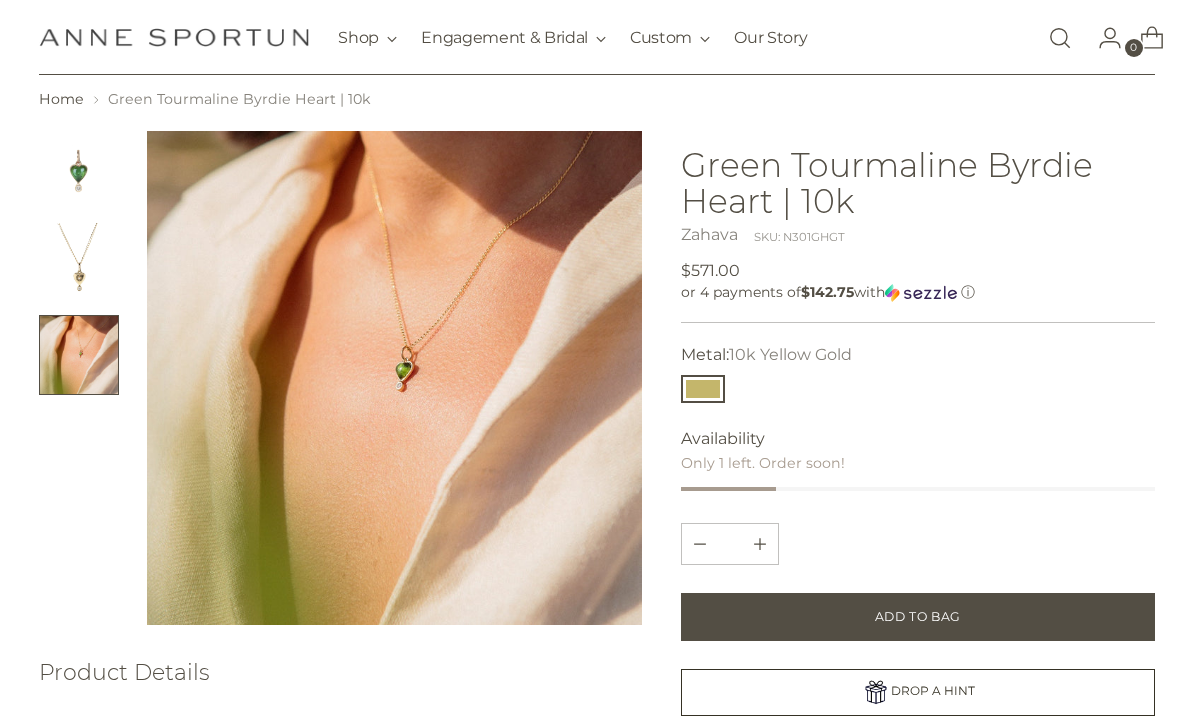 click at bounding box center (79, 263) 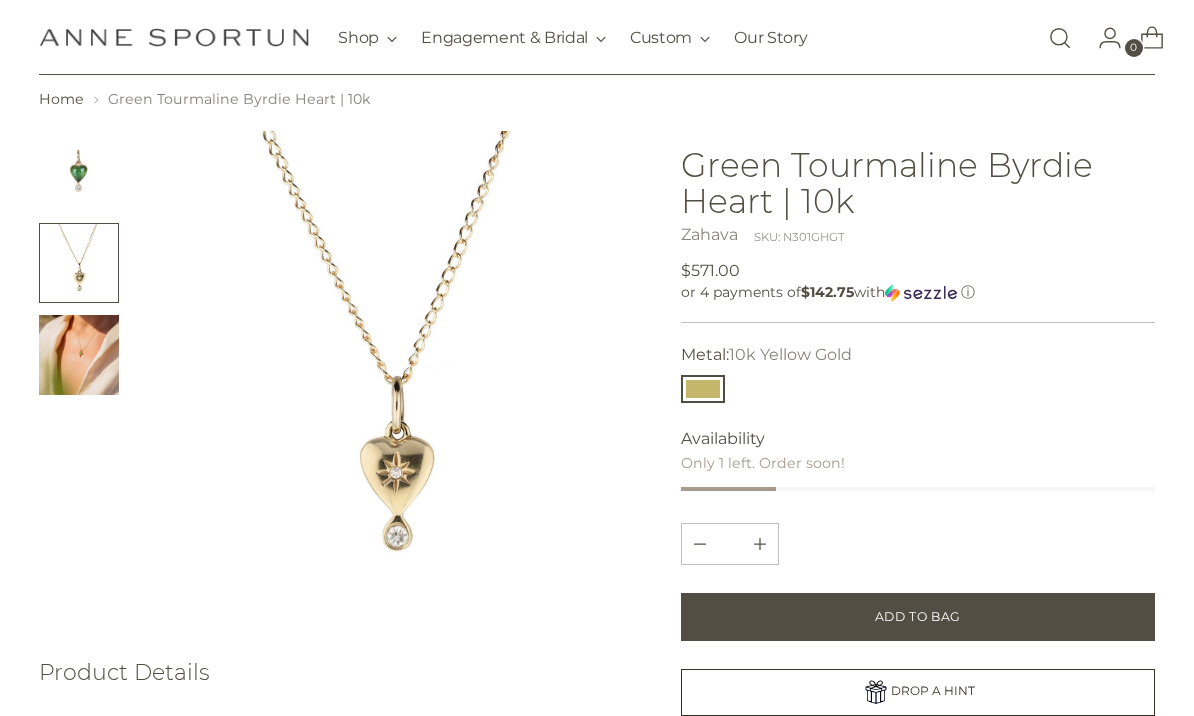 click at bounding box center [79, 171] 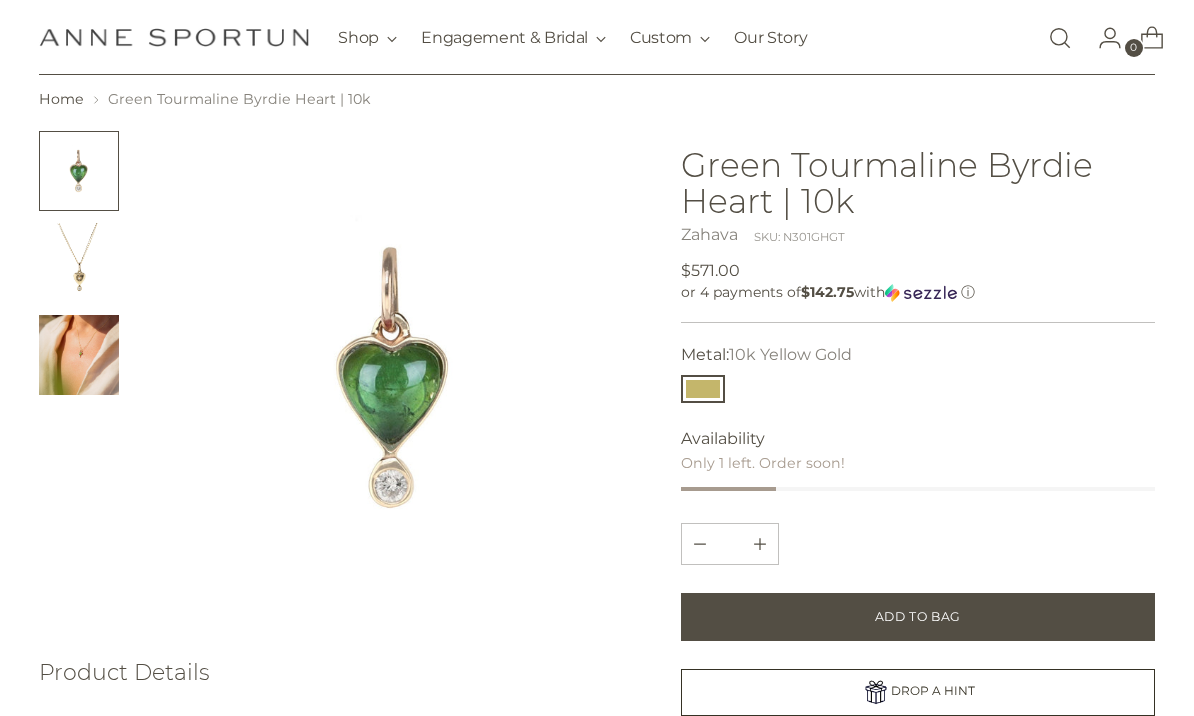 scroll, scrollTop: 0, scrollLeft: 0, axis: both 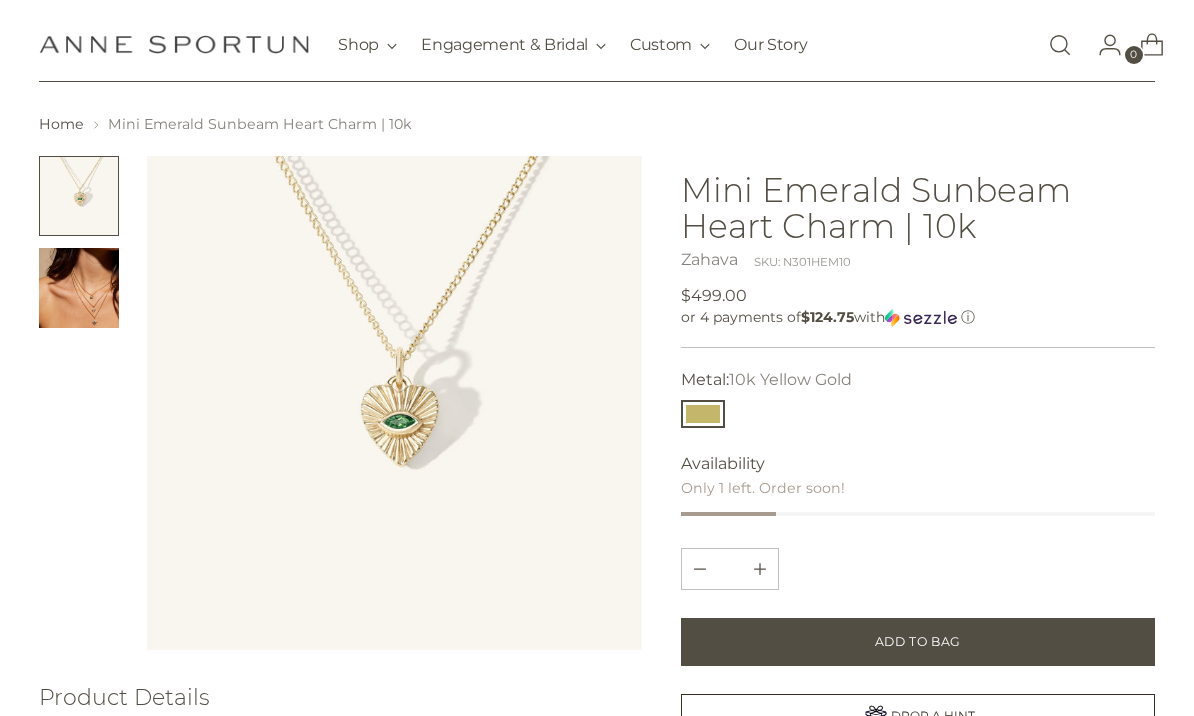 click at bounding box center (79, 288) 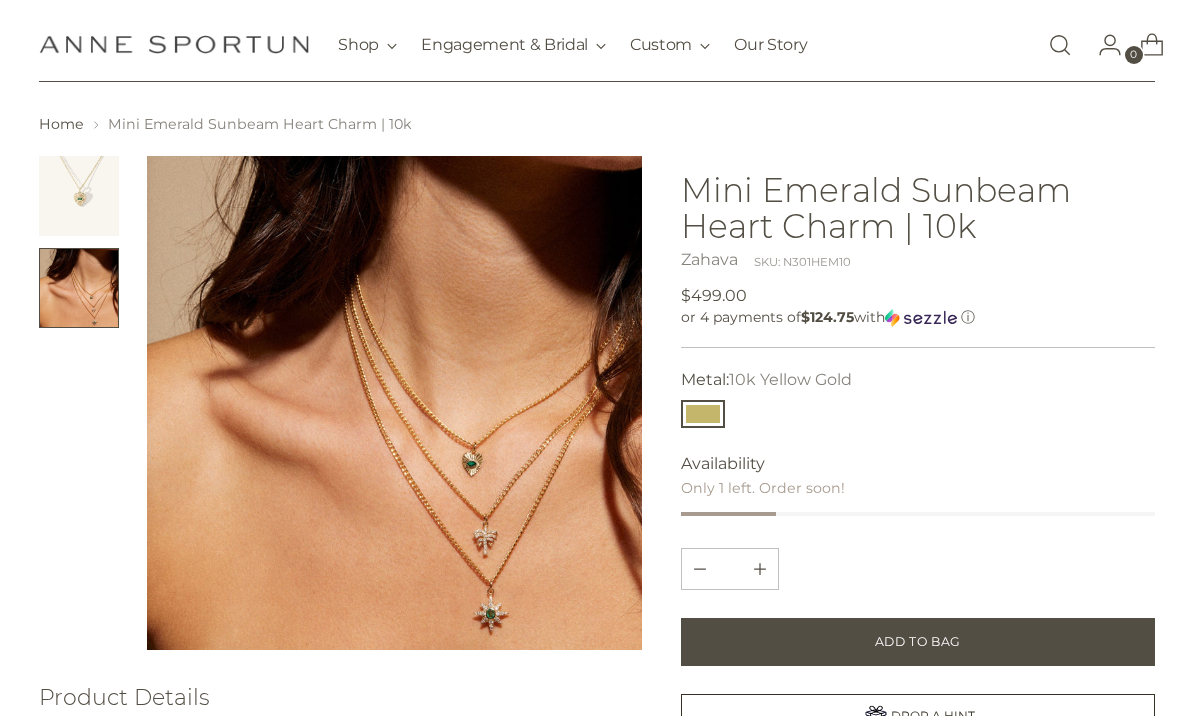 click at bounding box center (0, 0) 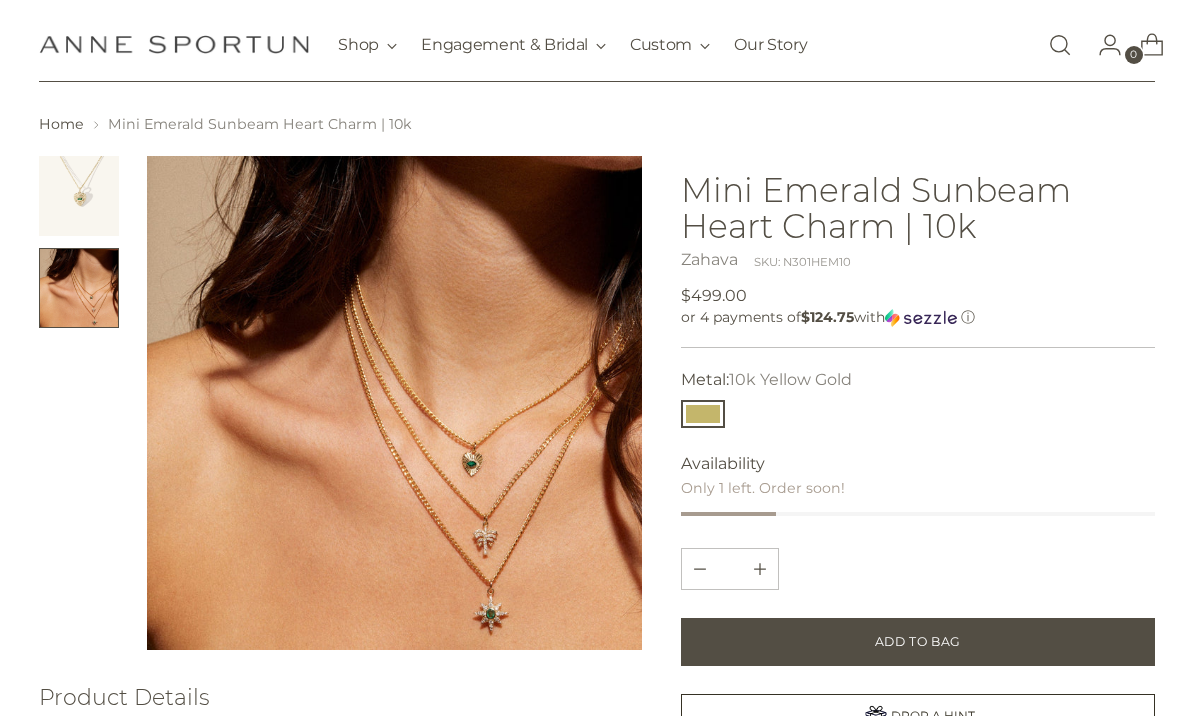 scroll, scrollTop: 0, scrollLeft: 0, axis: both 